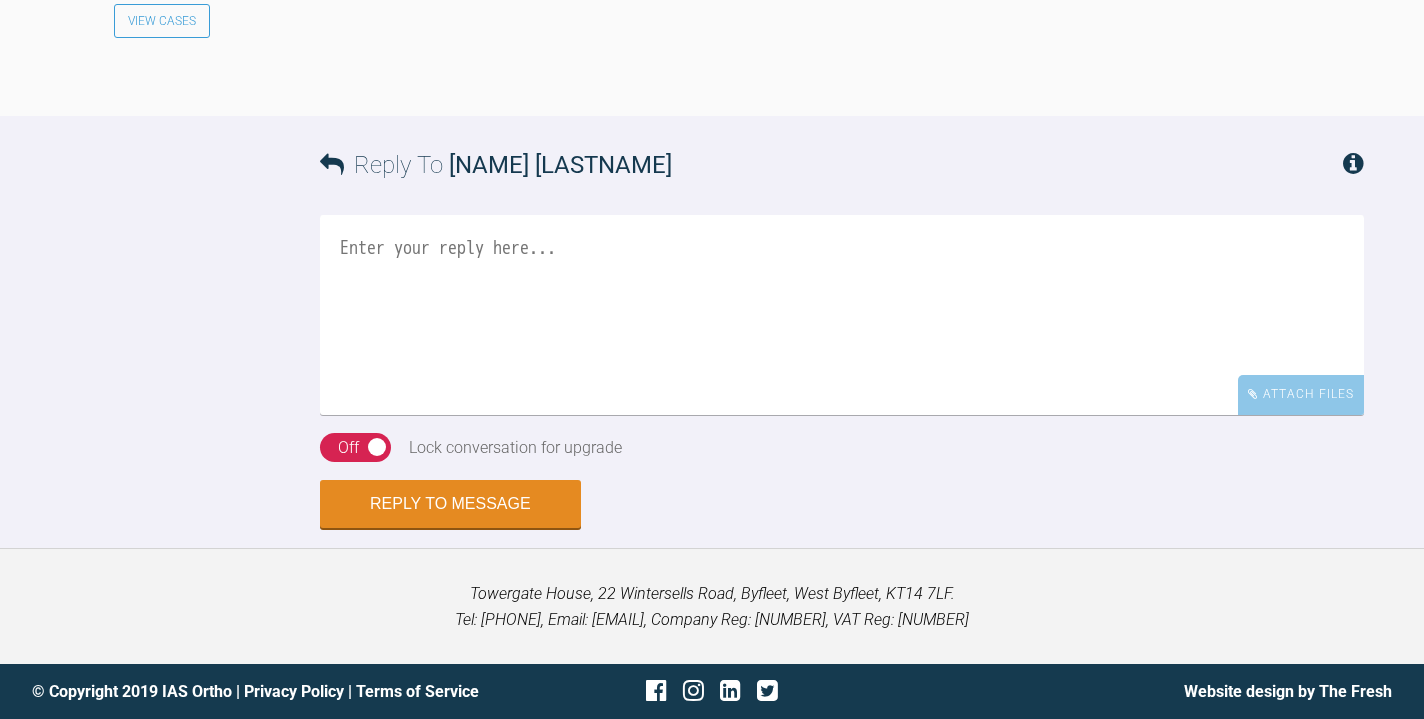 scroll, scrollTop: 9265, scrollLeft: 0, axis: vertical 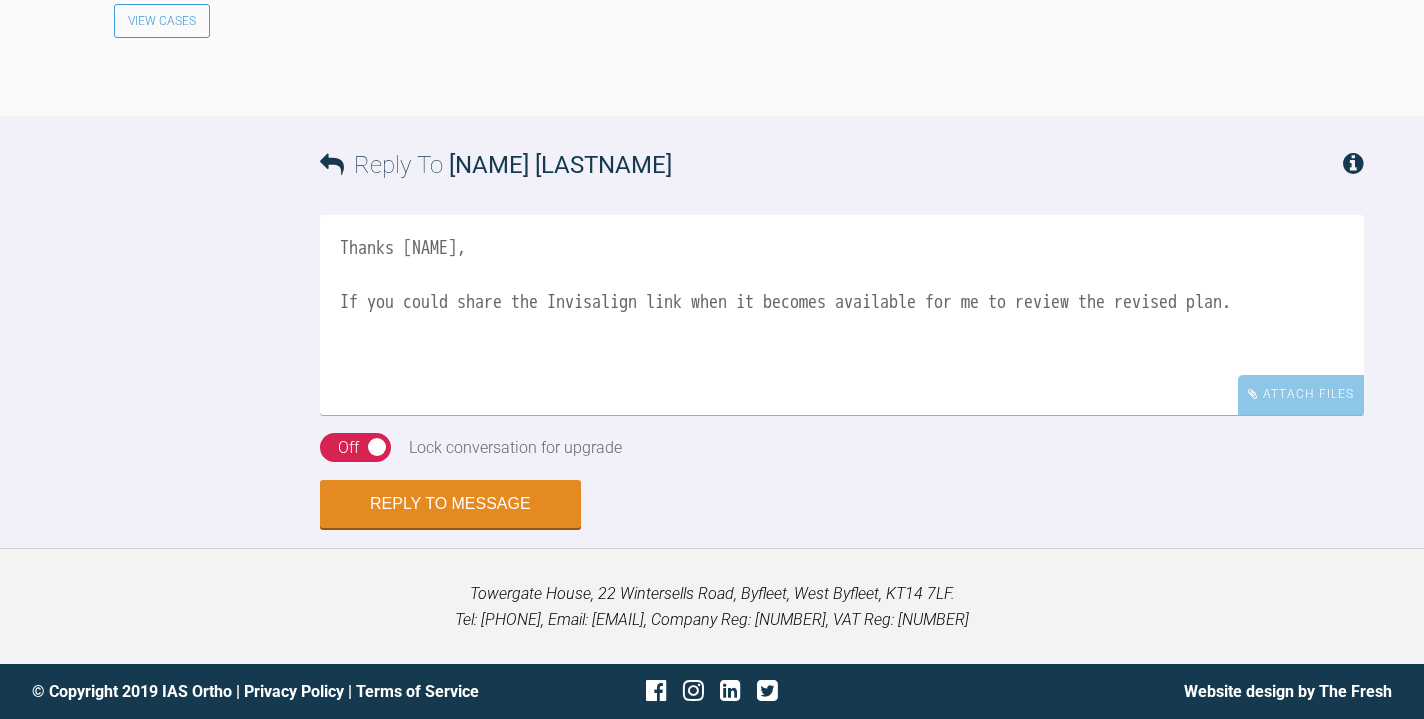 drag, startPoint x: 589, startPoint y: 307, endPoint x: 515, endPoint y: 304, distance: 74.06078 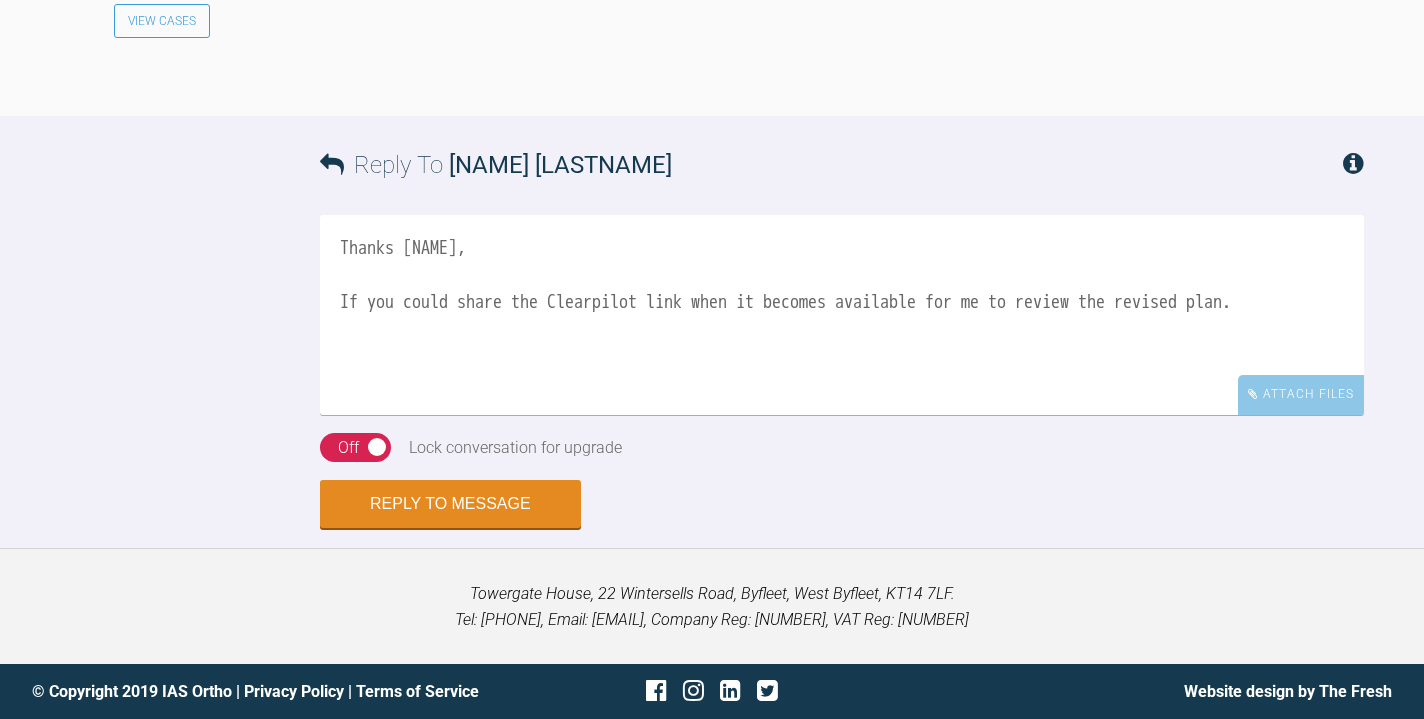 click on "Thanks [NAME],
If you could share the Clearpilot link when it becomes available for me to review the revised plan." at bounding box center (842, 315) 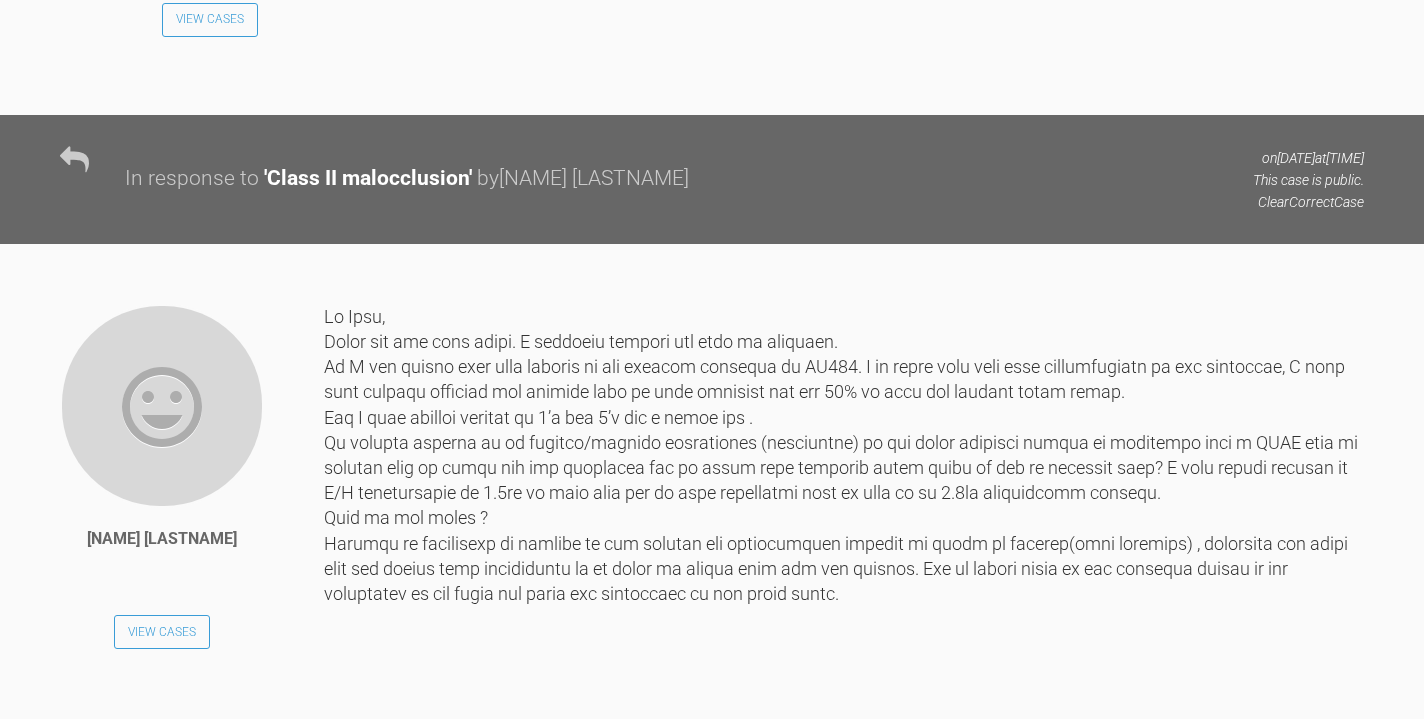 scroll, scrollTop: 7815, scrollLeft: 0, axis: vertical 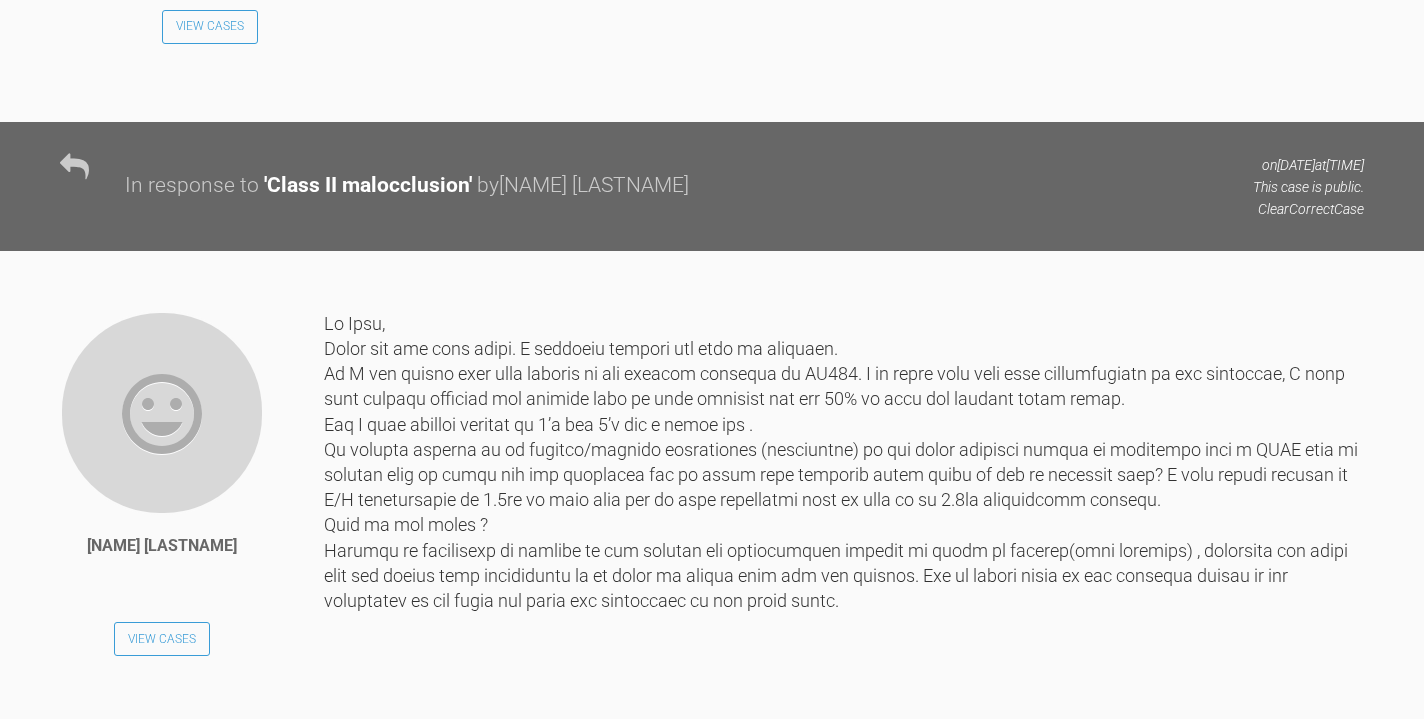 drag, startPoint x: 408, startPoint y: 267, endPoint x: 525, endPoint y: 267, distance: 117 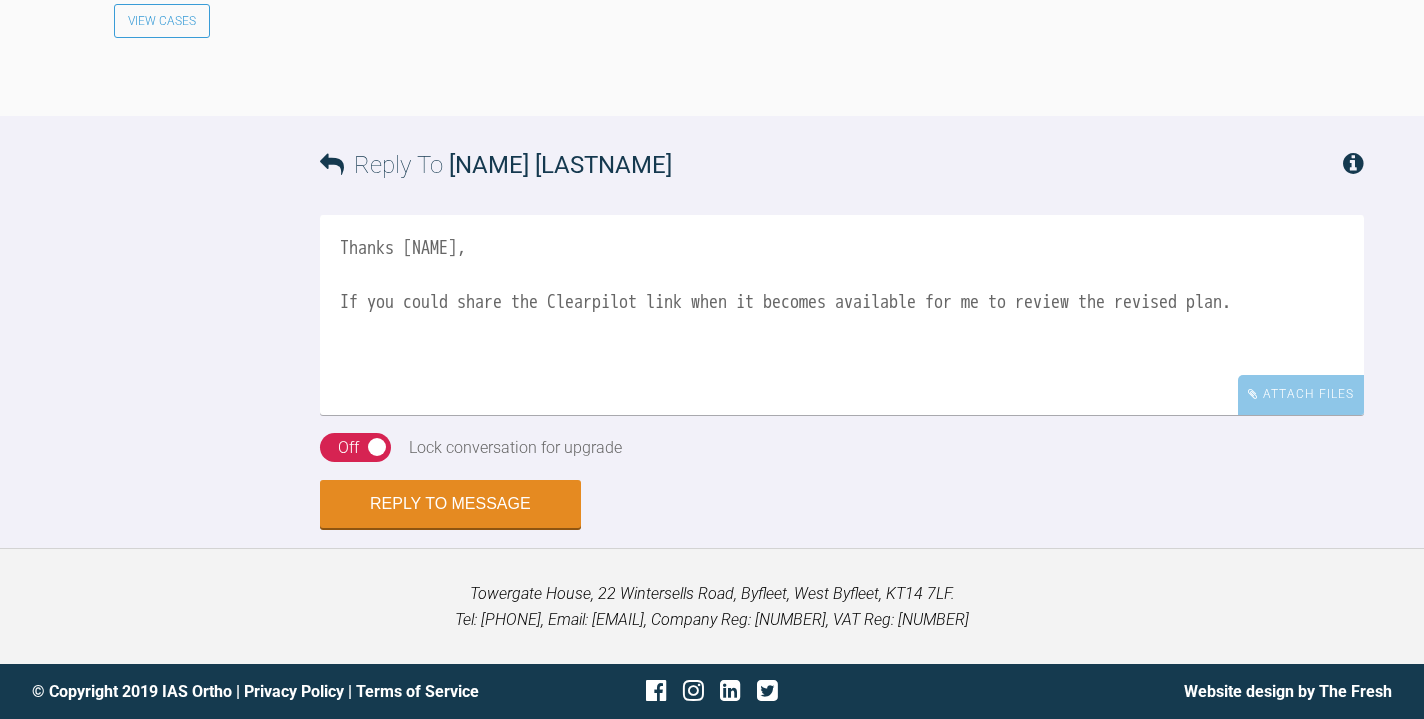scroll, scrollTop: 9569, scrollLeft: 0, axis: vertical 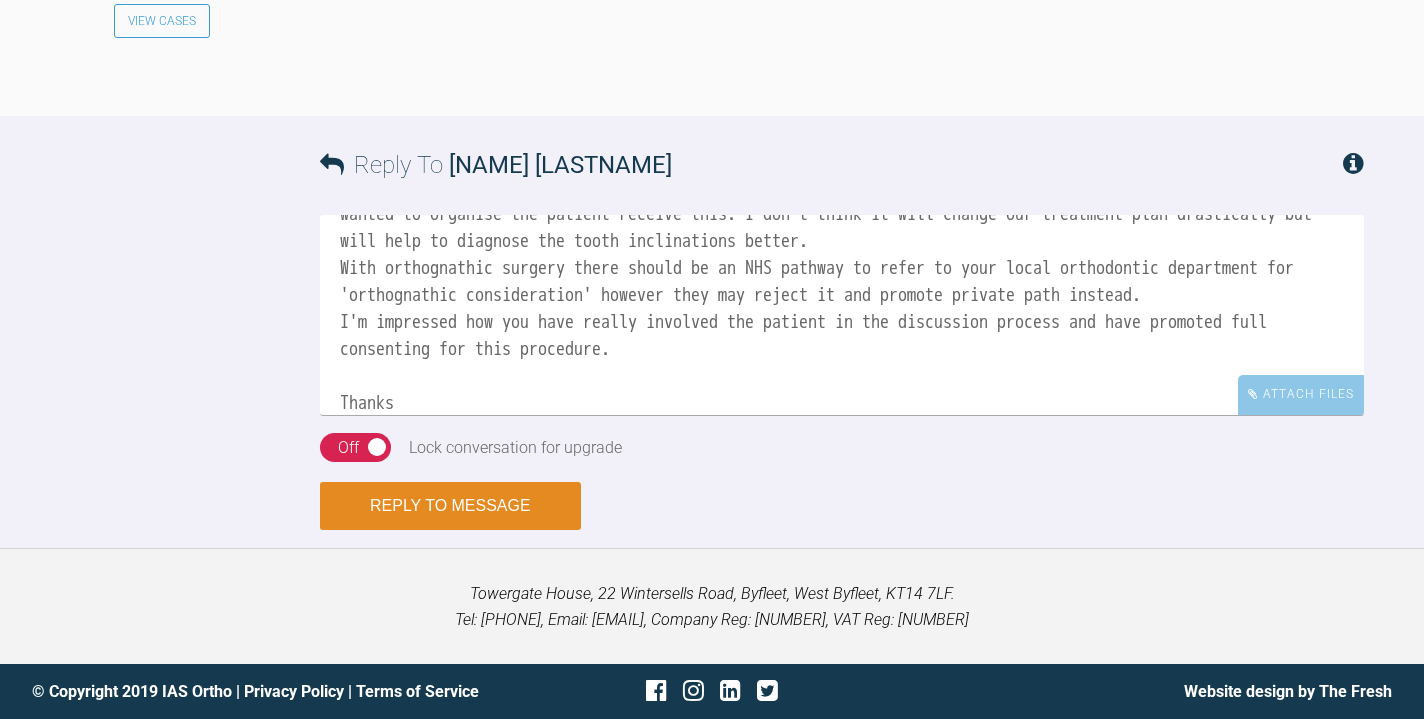 type on "Thanks [NAME],
If you could share the Clearpilot link when it becomes available for me to review the revised plan.
I am not overly concerned with the risk of recession of the upper anteriors are we are retracting the teeth back into the alveolus so not a high risk of recession here. A ceph would certainly prove helpful tho if you wanted to organise the patient receive this. I don't think it will change our treatment plan drastically but will help to diagnose the tooth inclinations better.
With orthognathic surgery there should be an NHS pathway to refer to your local orthodontic department for 'orthognathic consideration' however they may reject it and promote private path instead.
I'm impressed how you have really involved the patient in the discussion process and have promoted full consenting for this procedure.
Thanks
[NAME]" 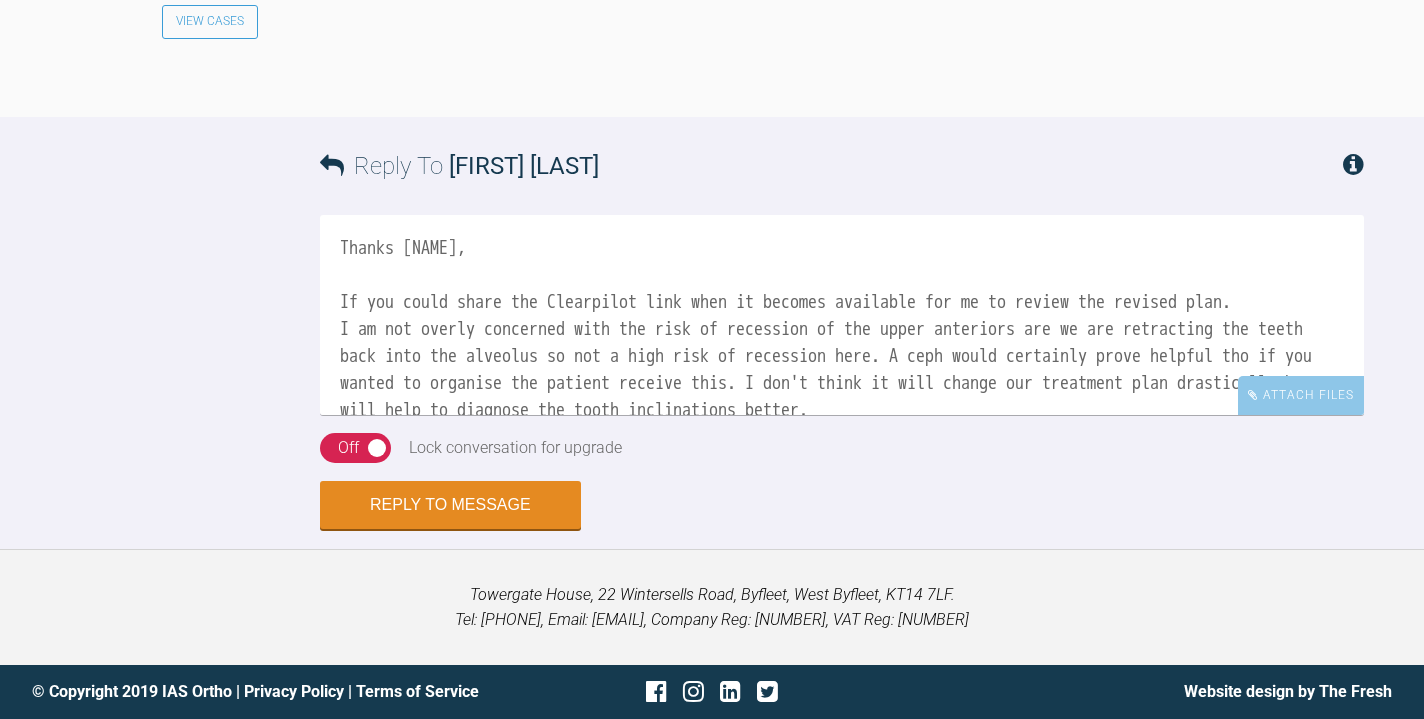 scroll, scrollTop: 9862, scrollLeft: 0, axis: vertical 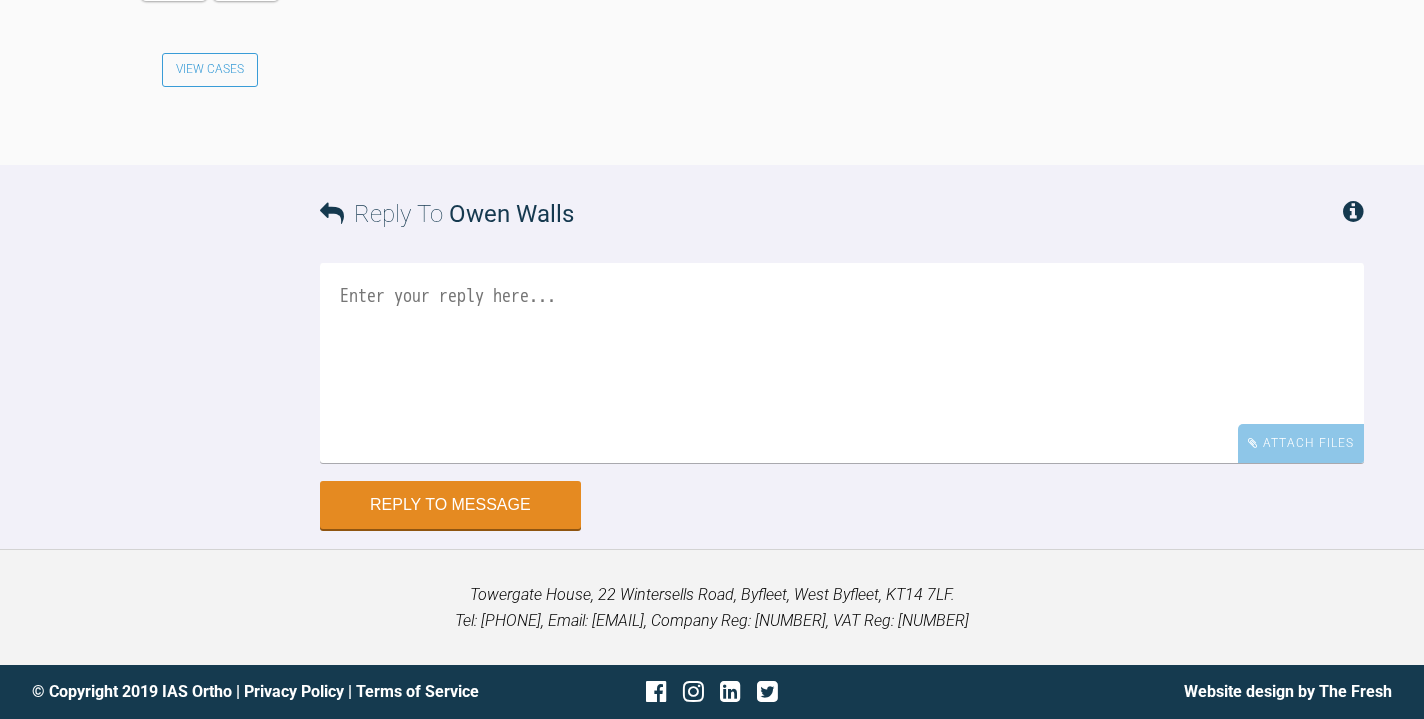 click at bounding box center (842, 363) 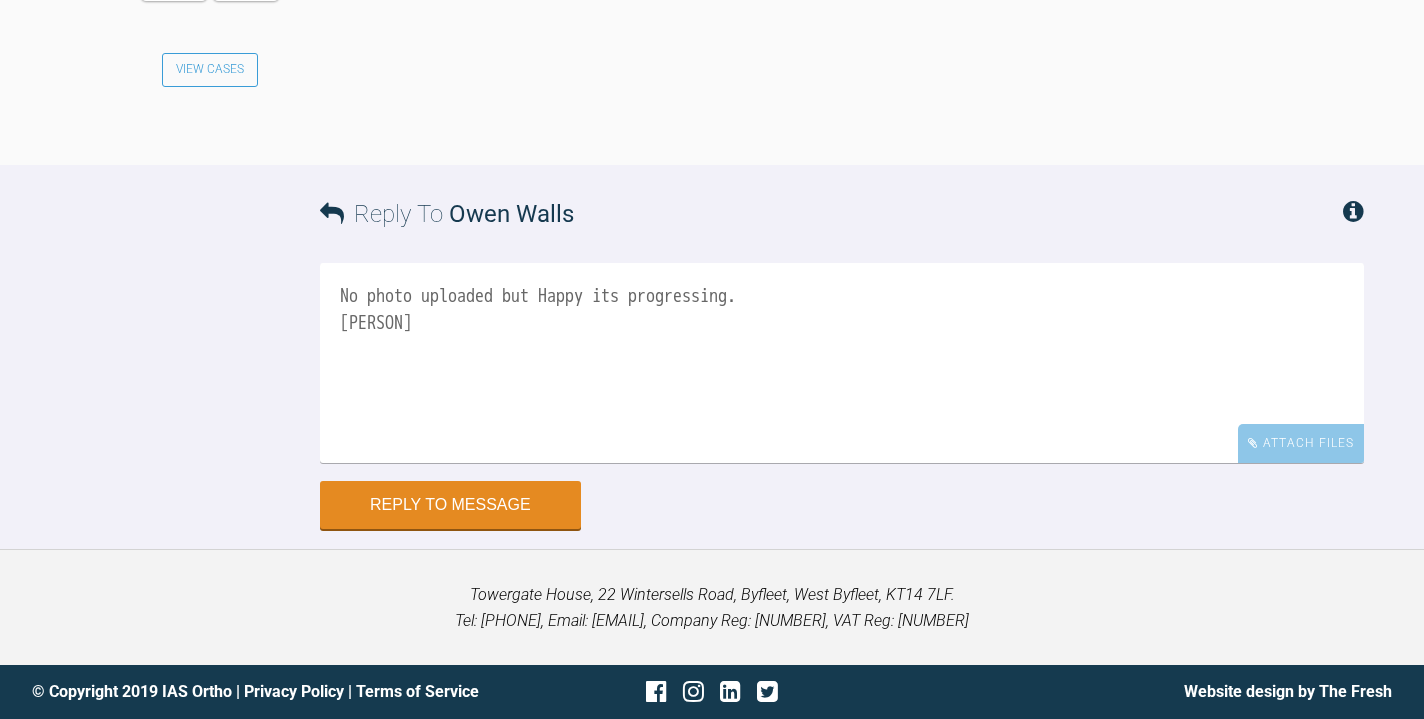 scroll, scrollTop: 19721, scrollLeft: 0, axis: vertical 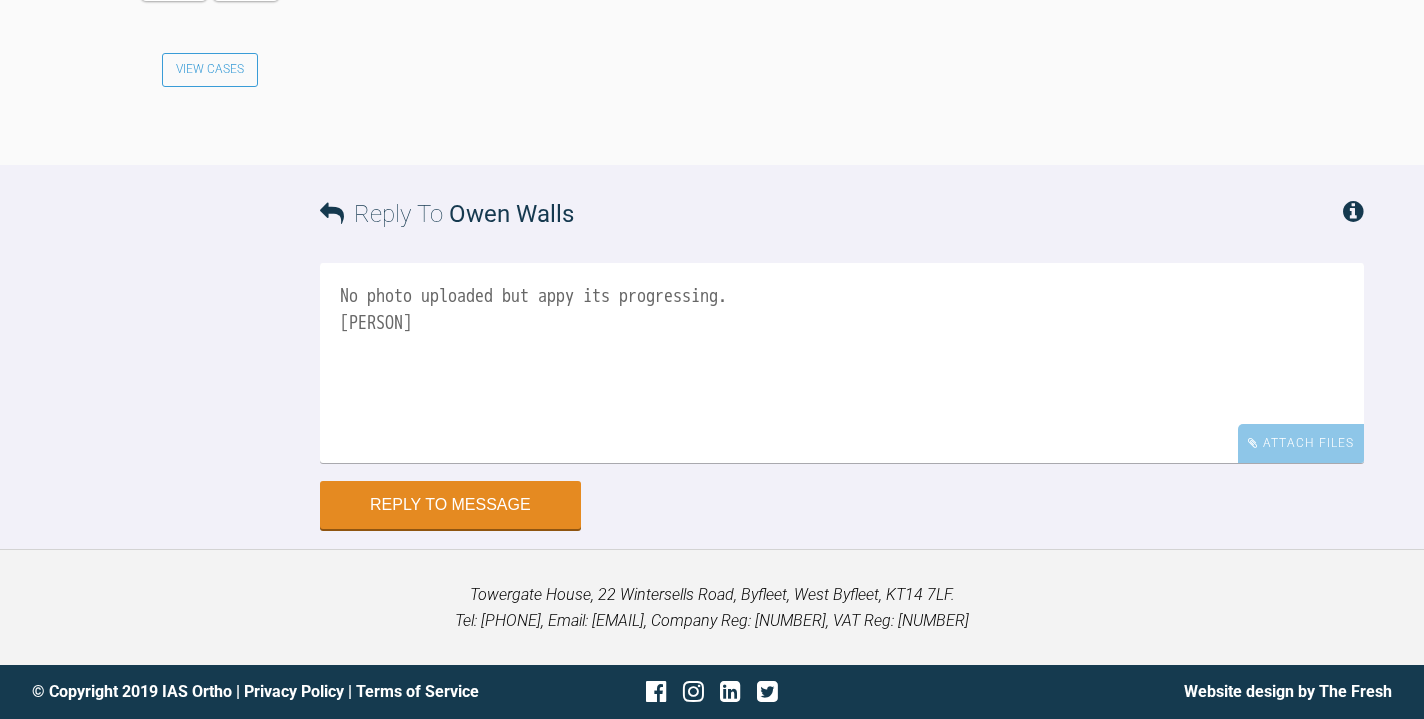 type on "No photo uploaded but happy its progressing.
[PERSON]" 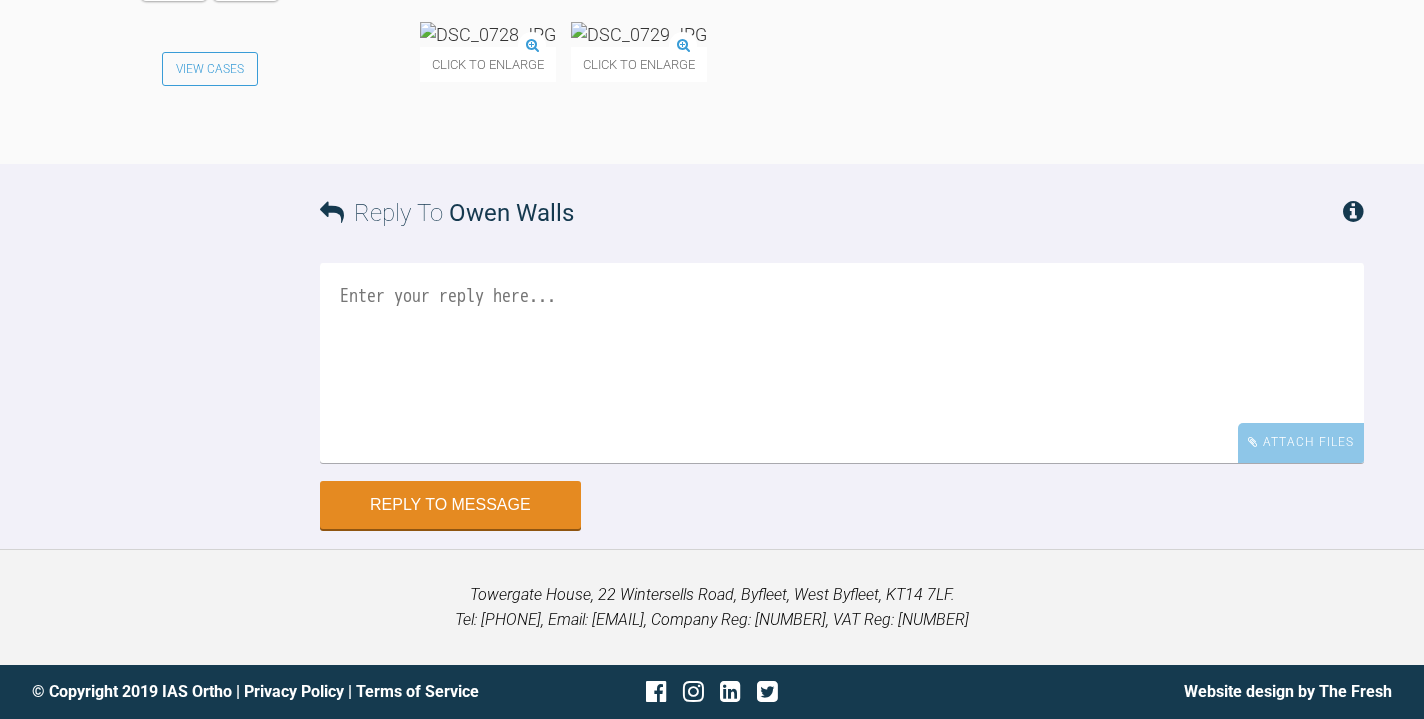 scroll, scrollTop: 8329, scrollLeft: 0, axis: vertical 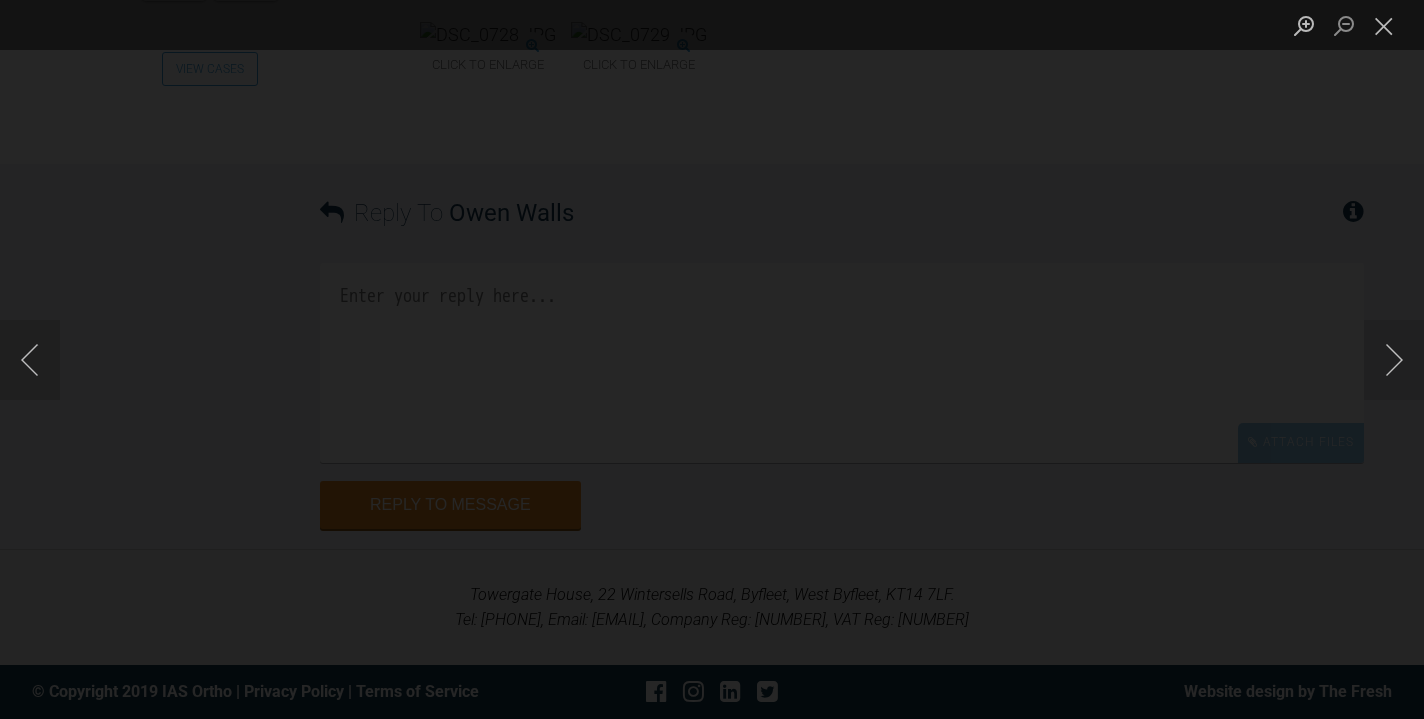 click at bounding box center (712, 359) 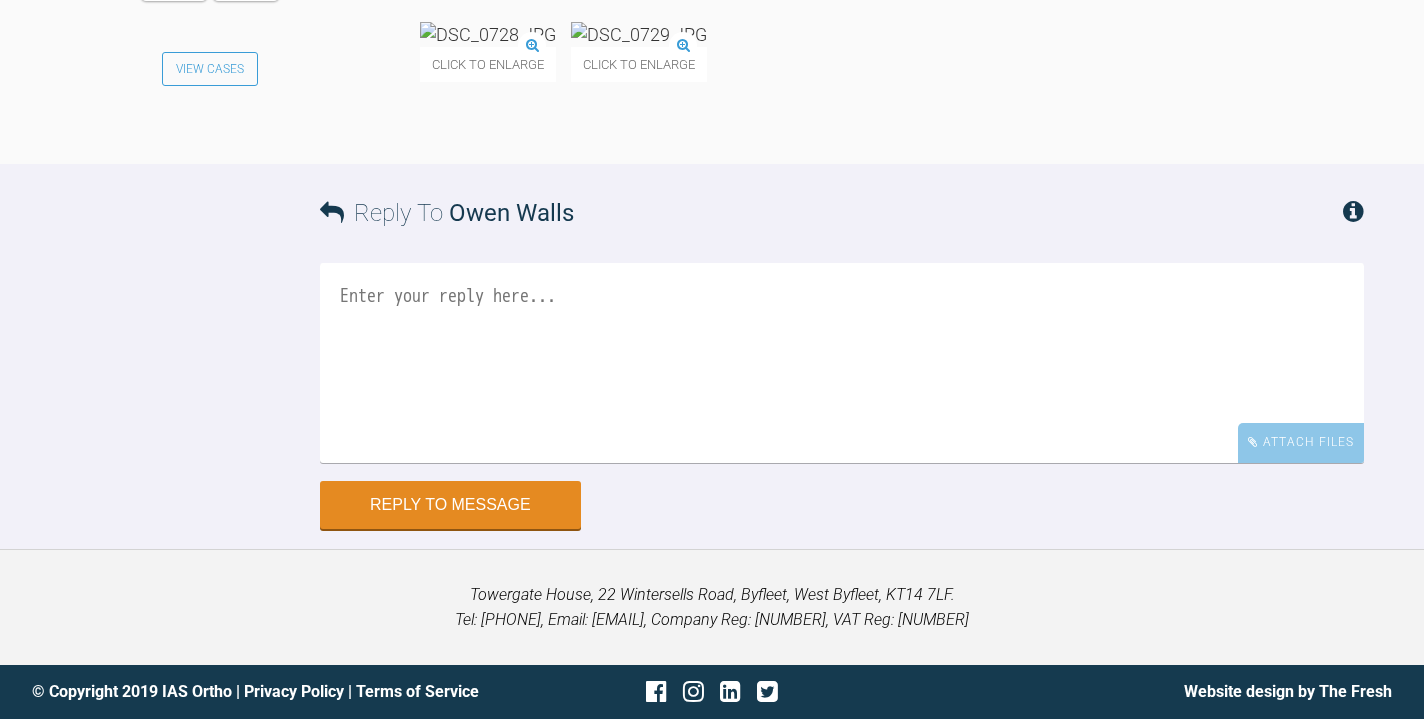 scroll, scrollTop: 8680, scrollLeft: 0, axis: vertical 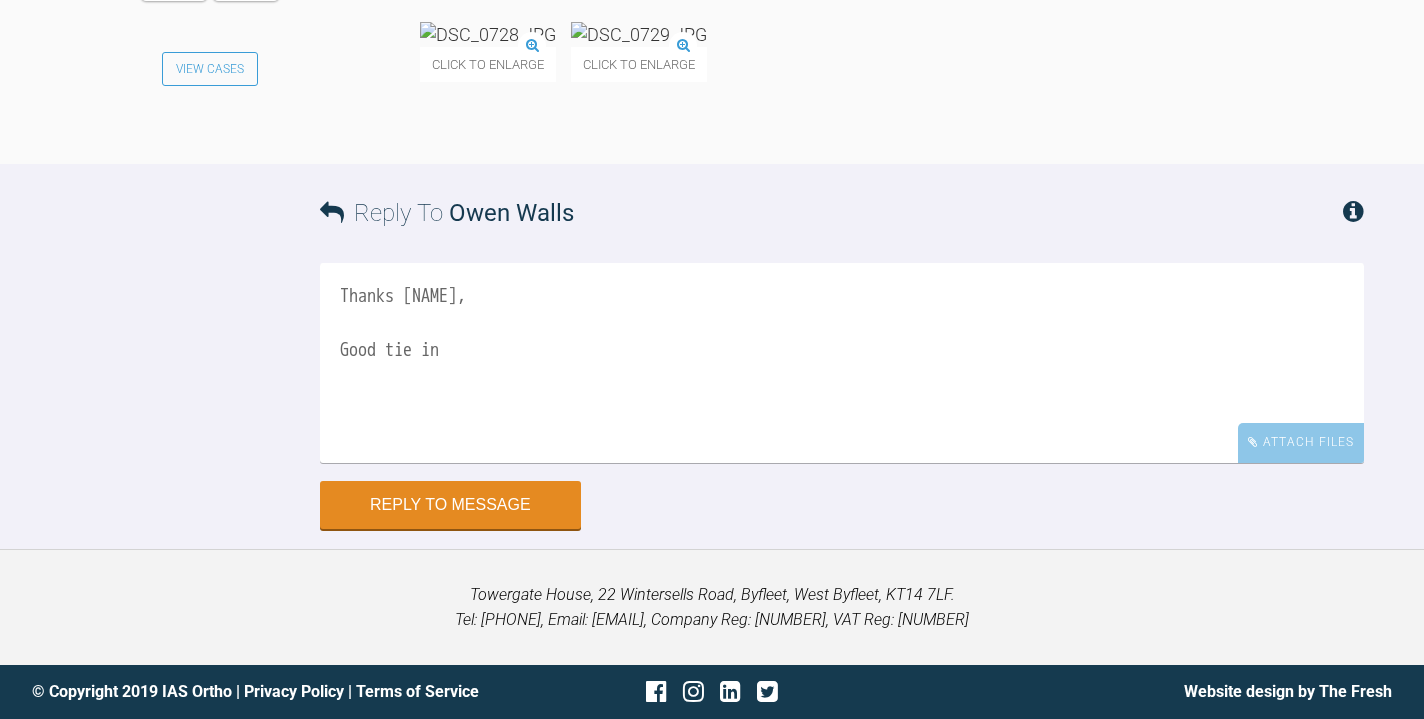 click on "Attachments" at bounding box center [892, -16] 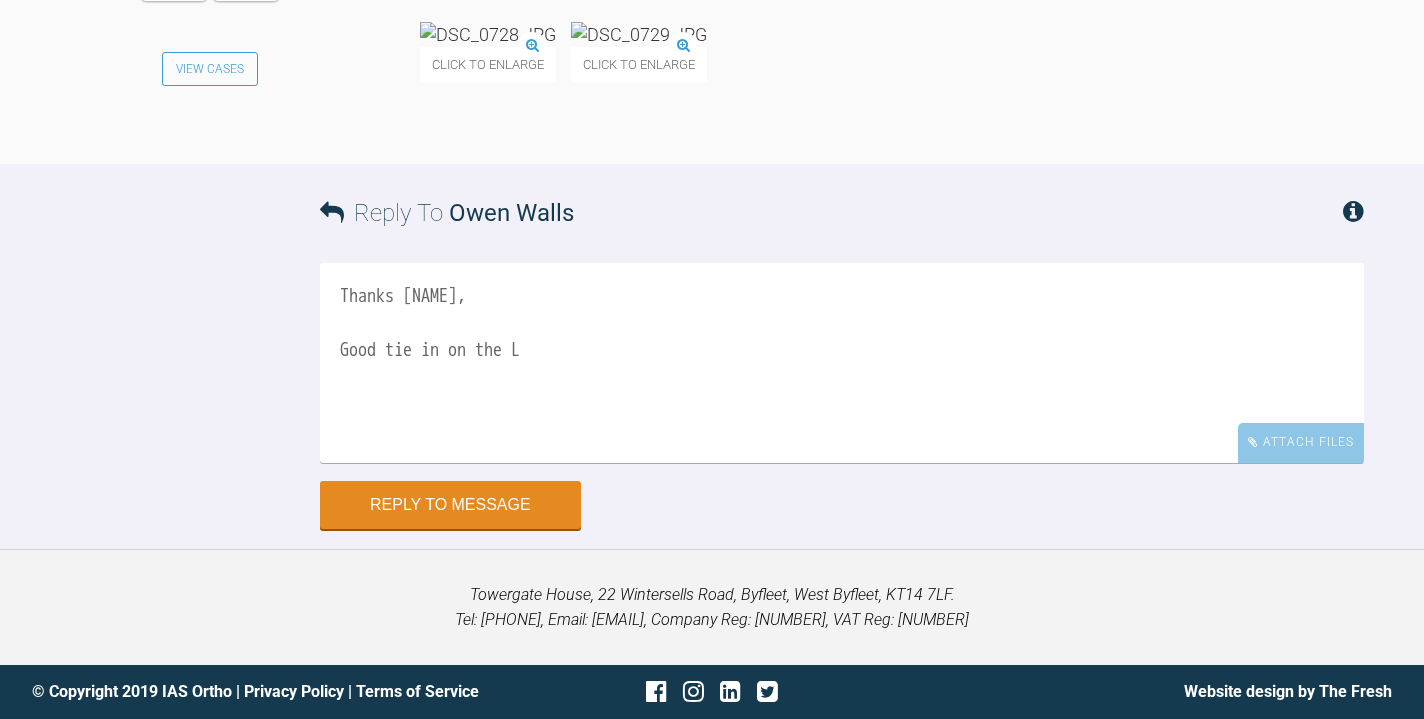 click on "Thanks Owen,
Good tie in on the L" at bounding box center (842, 363) 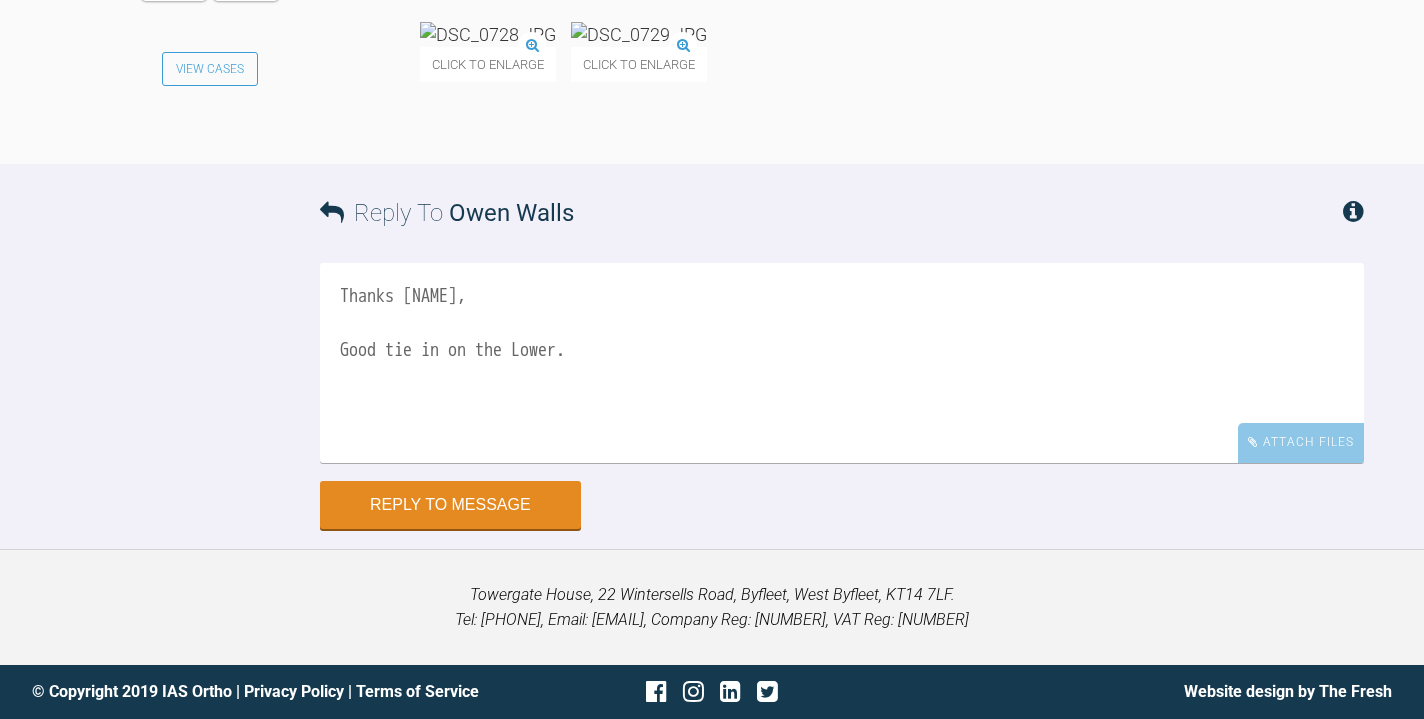 click on "Thanks Owen,
Good tie in on the Lower." at bounding box center (842, 363) 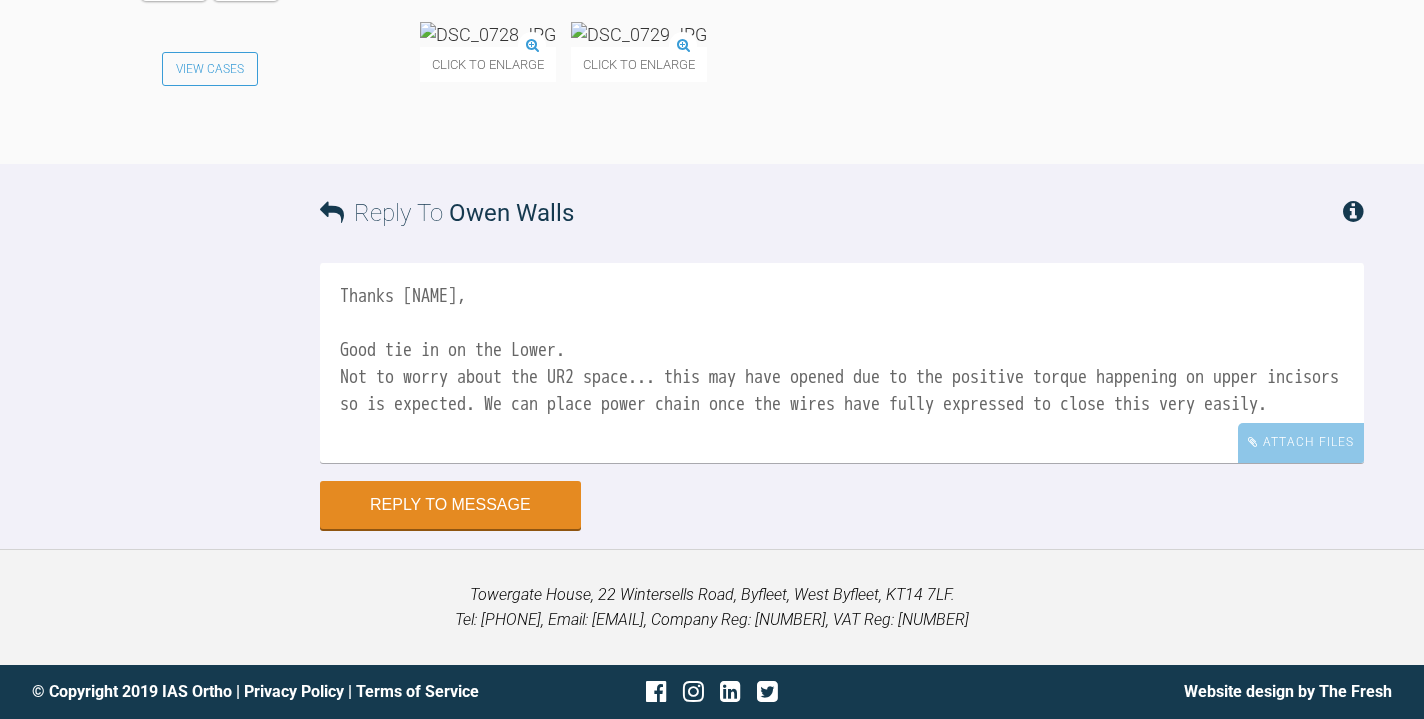scroll, scrollTop: 8796, scrollLeft: 0, axis: vertical 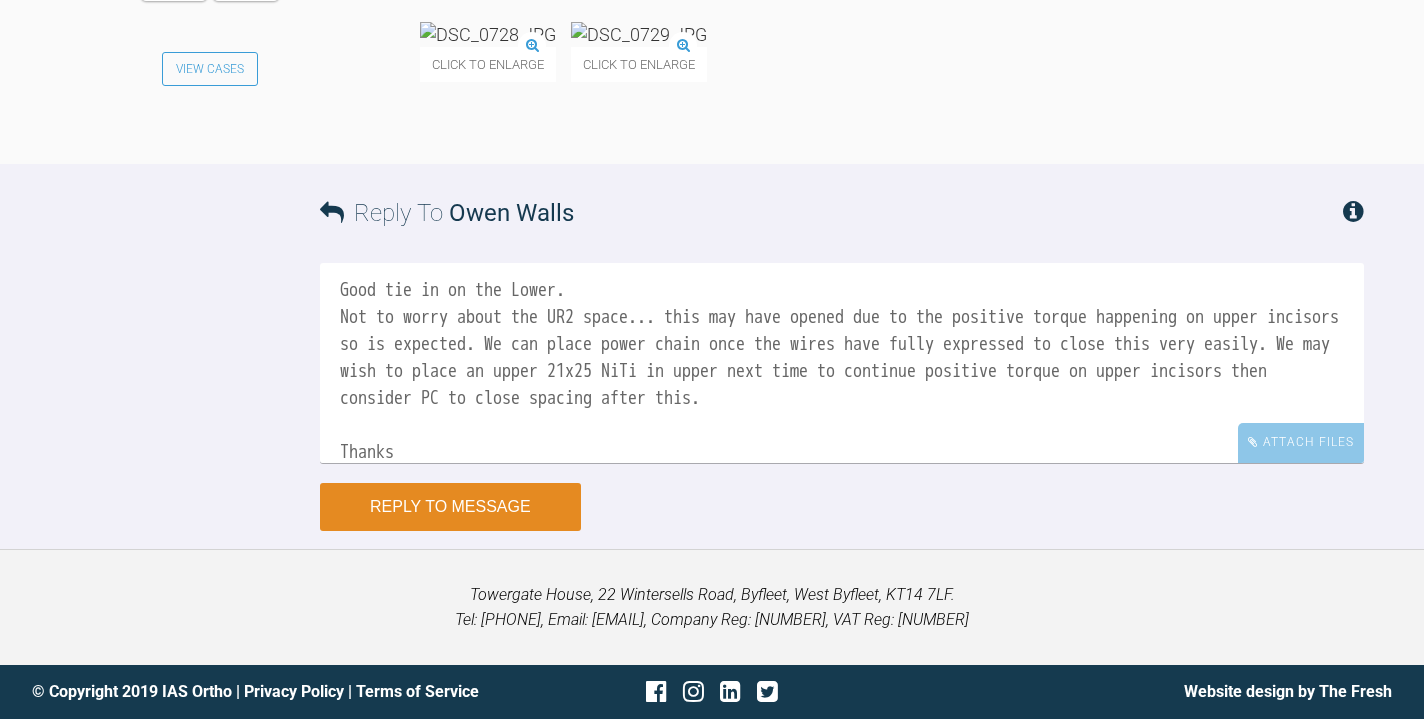 type on "Thanks Owen,
Good tie in on the Lower.
Not to worry about the UR2 space... this may have opened due to the positive torque happening on upper incisors so is expected. We can place power chain once the wires have fully expressed to close this very easily. We may wish to place an upper 21x25 NiTi in upper next time to continue positive torque on upper incisors then consider PC to close spacing after this.
Thanks
Josh" 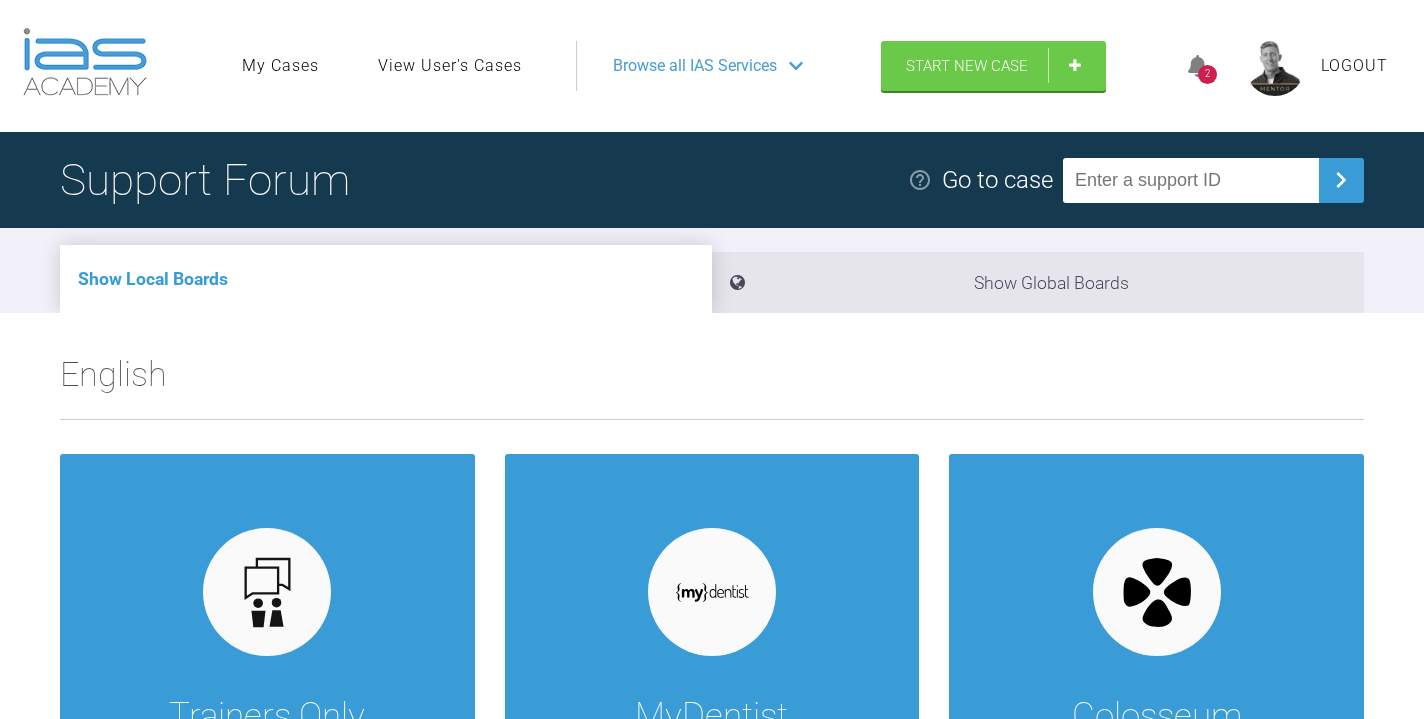 scroll, scrollTop: 0, scrollLeft: 0, axis: both 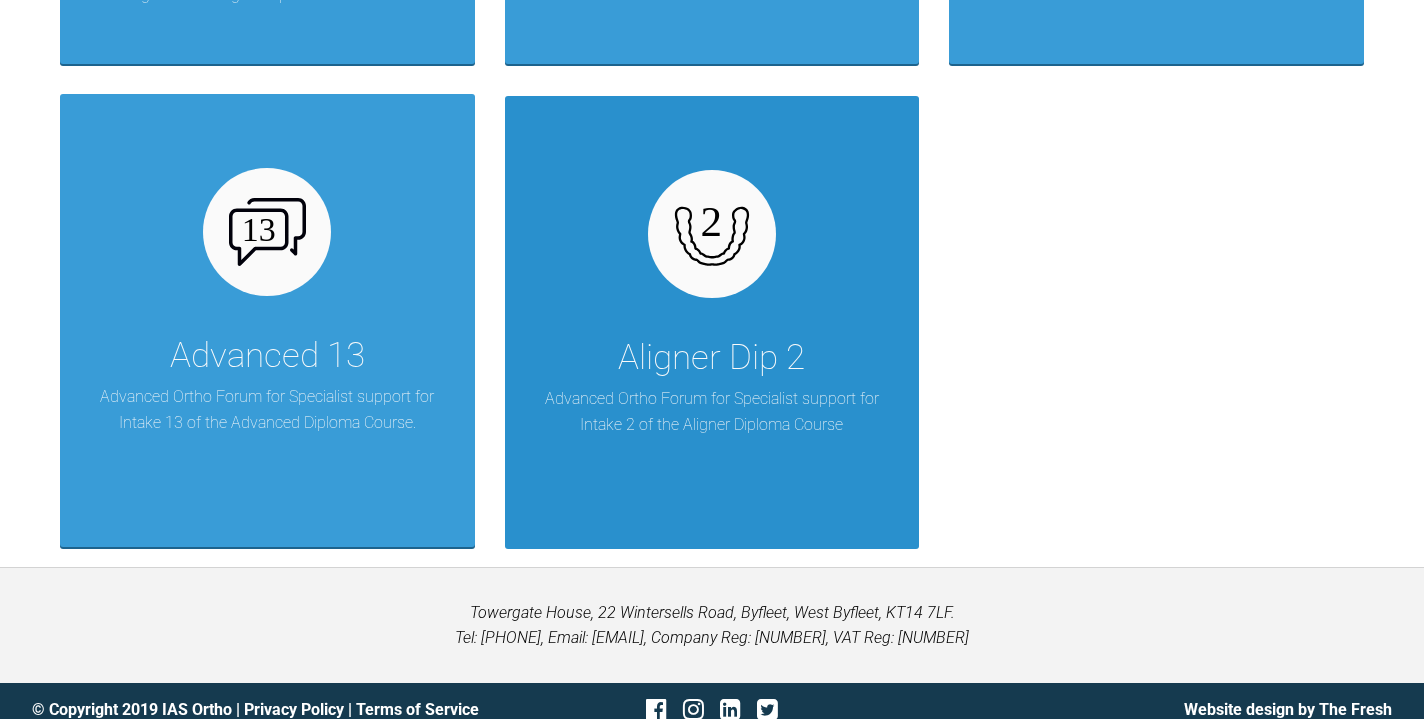 click at bounding box center (712, 234) 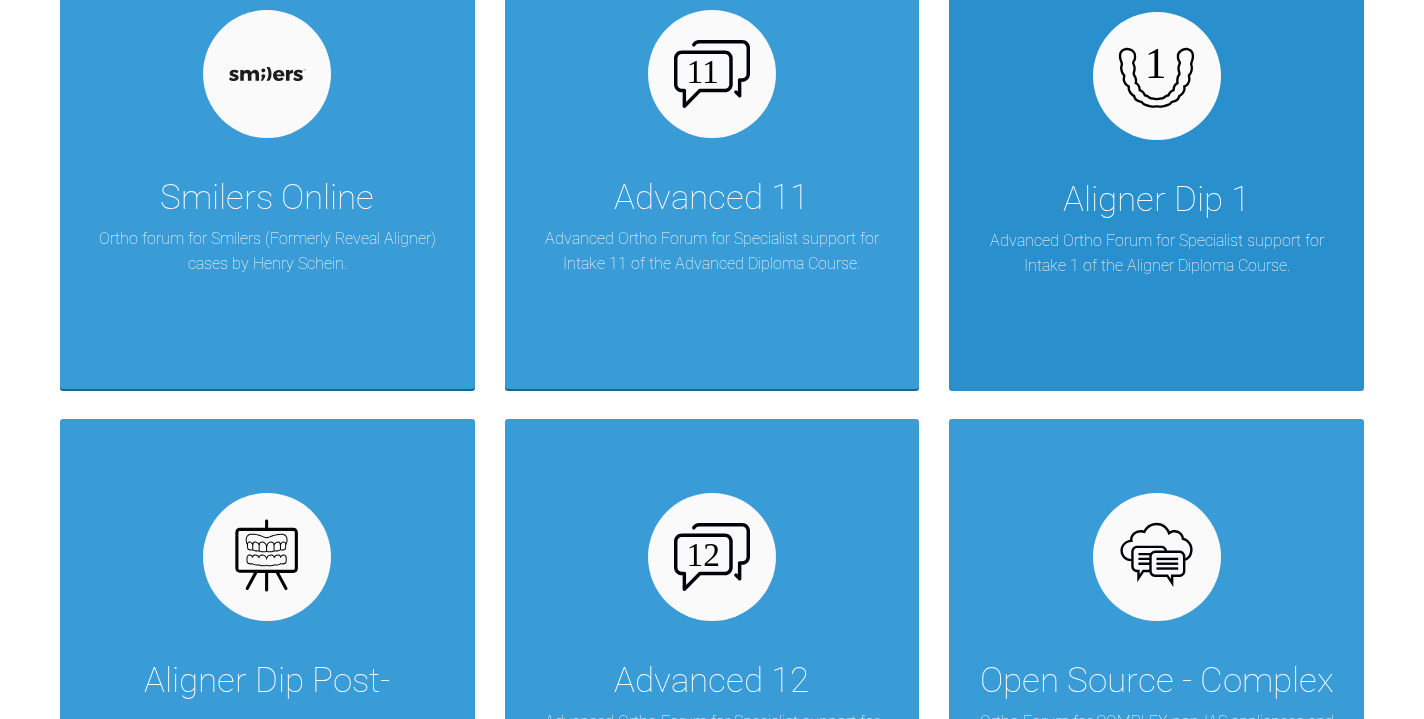 click at bounding box center [1157, 76] 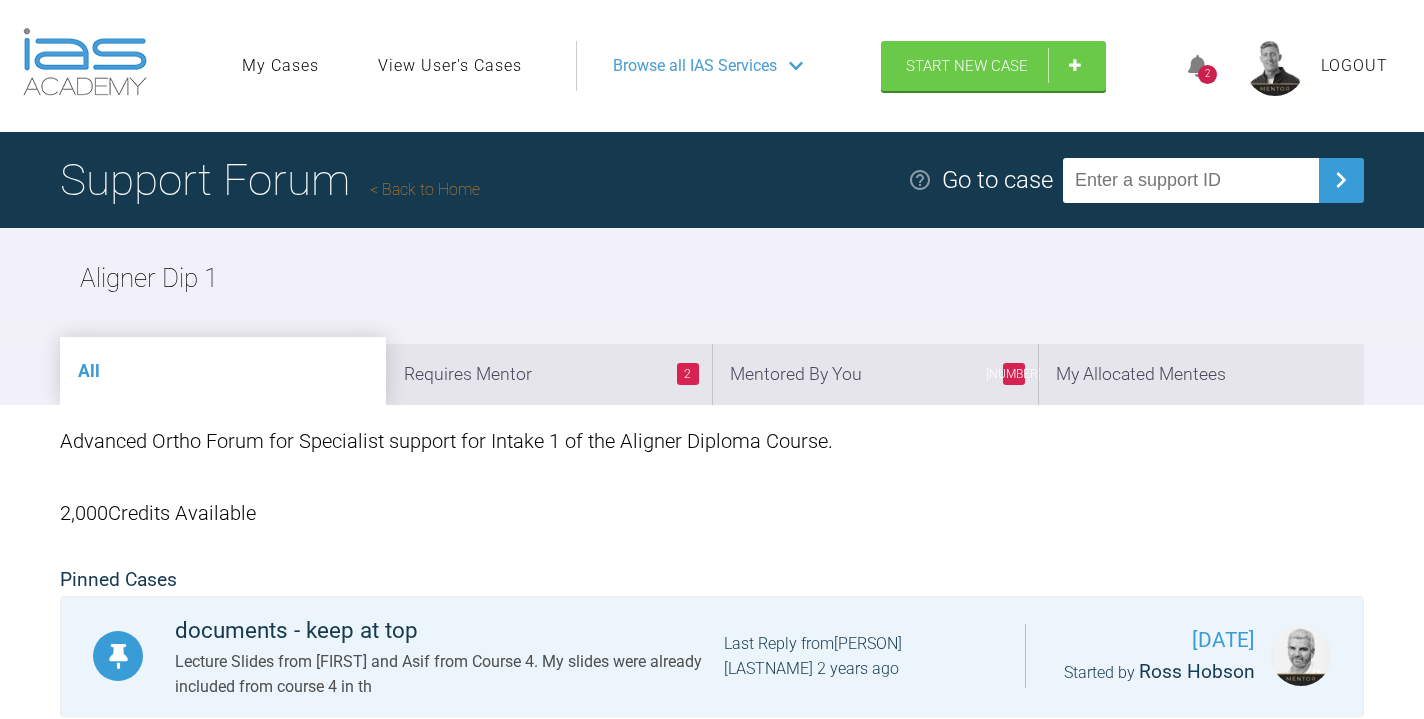 scroll, scrollTop: 0, scrollLeft: 0, axis: both 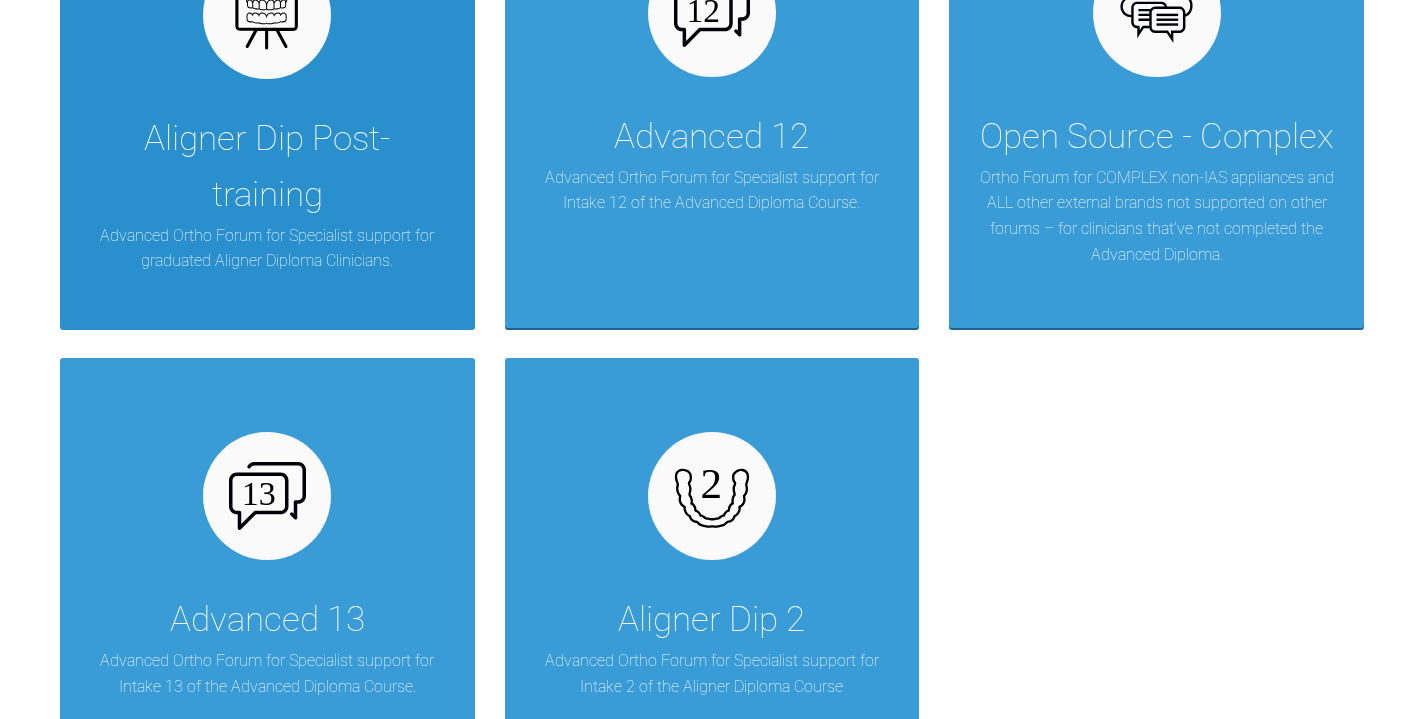 click on "Aligner Dip 1 Post-training Advanced Ortho Forum for Specialist support for graduated Aligner Diploma Clinicians." at bounding box center [267, 103] 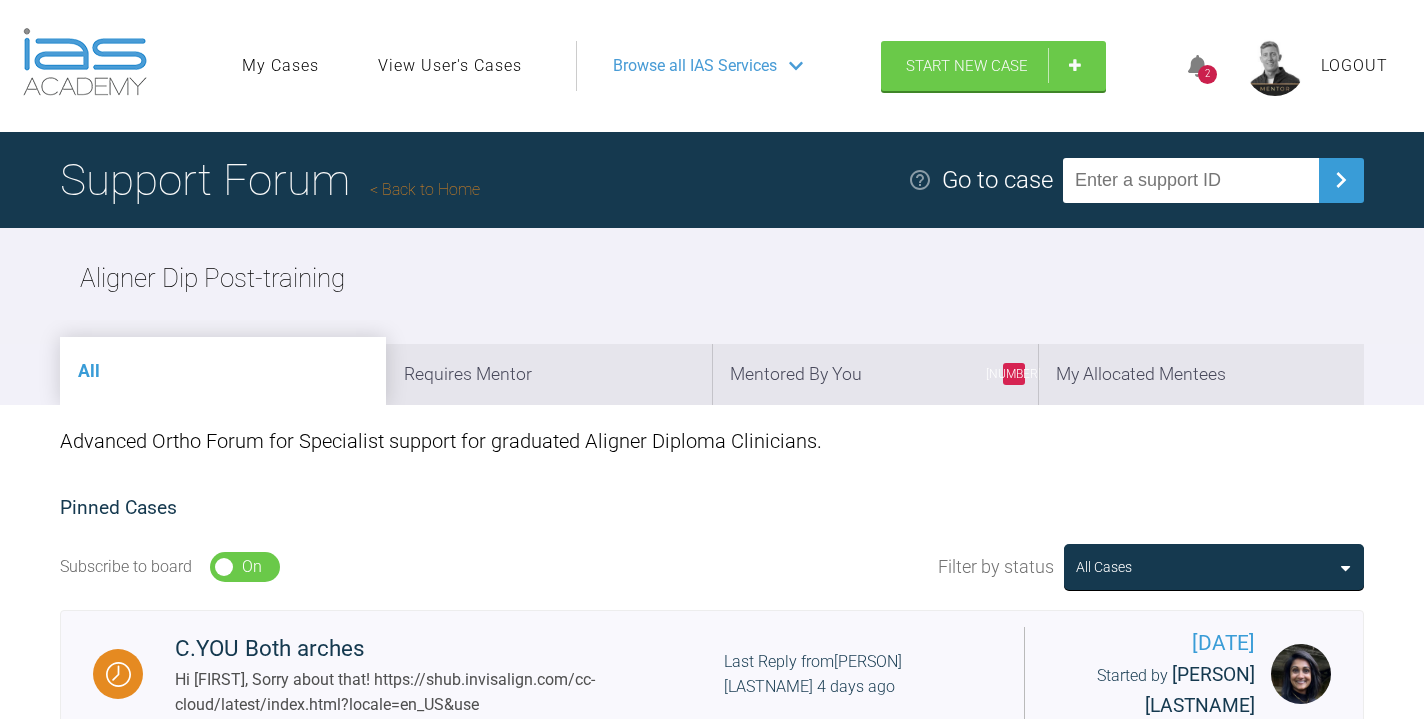 scroll, scrollTop: 0, scrollLeft: 0, axis: both 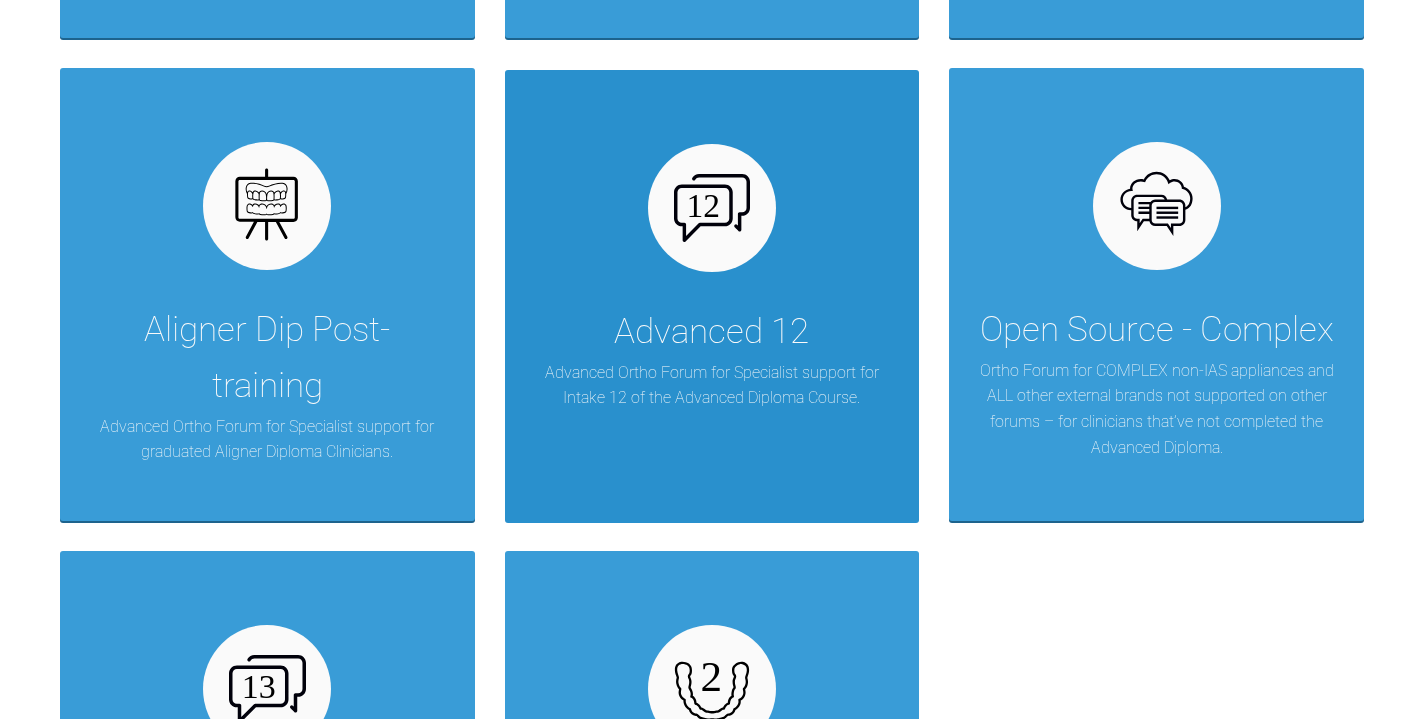 click at bounding box center (712, 208) 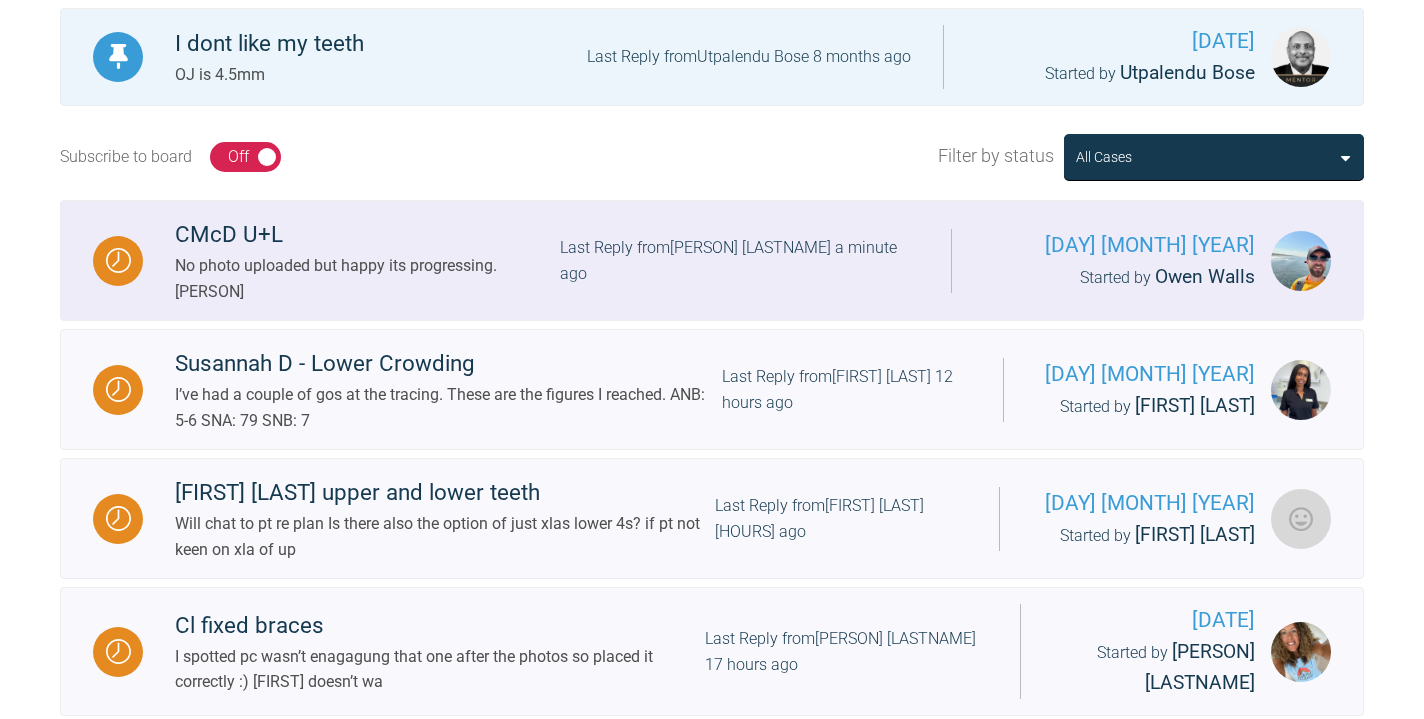 click on "CMcD U+L" at bounding box center [367, 235] 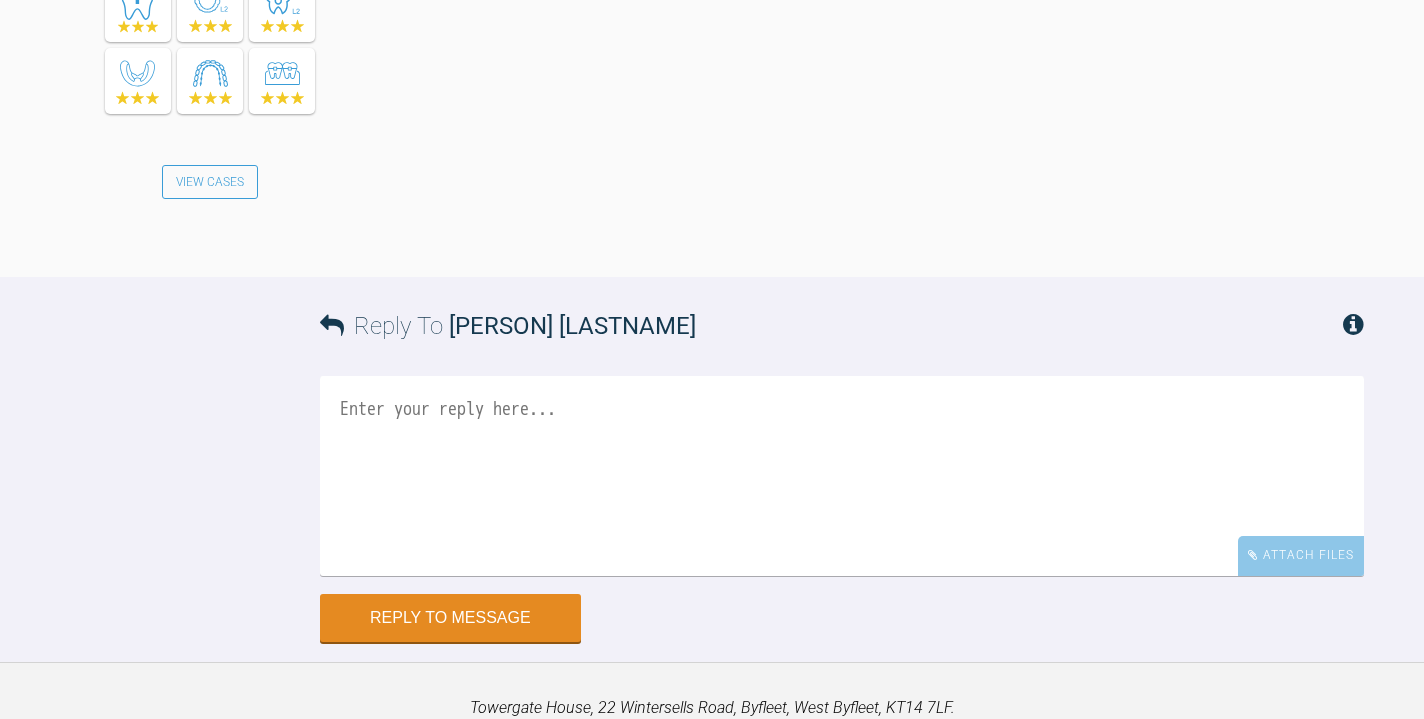 scroll, scrollTop: 19340, scrollLeft: 0, axis: vertical 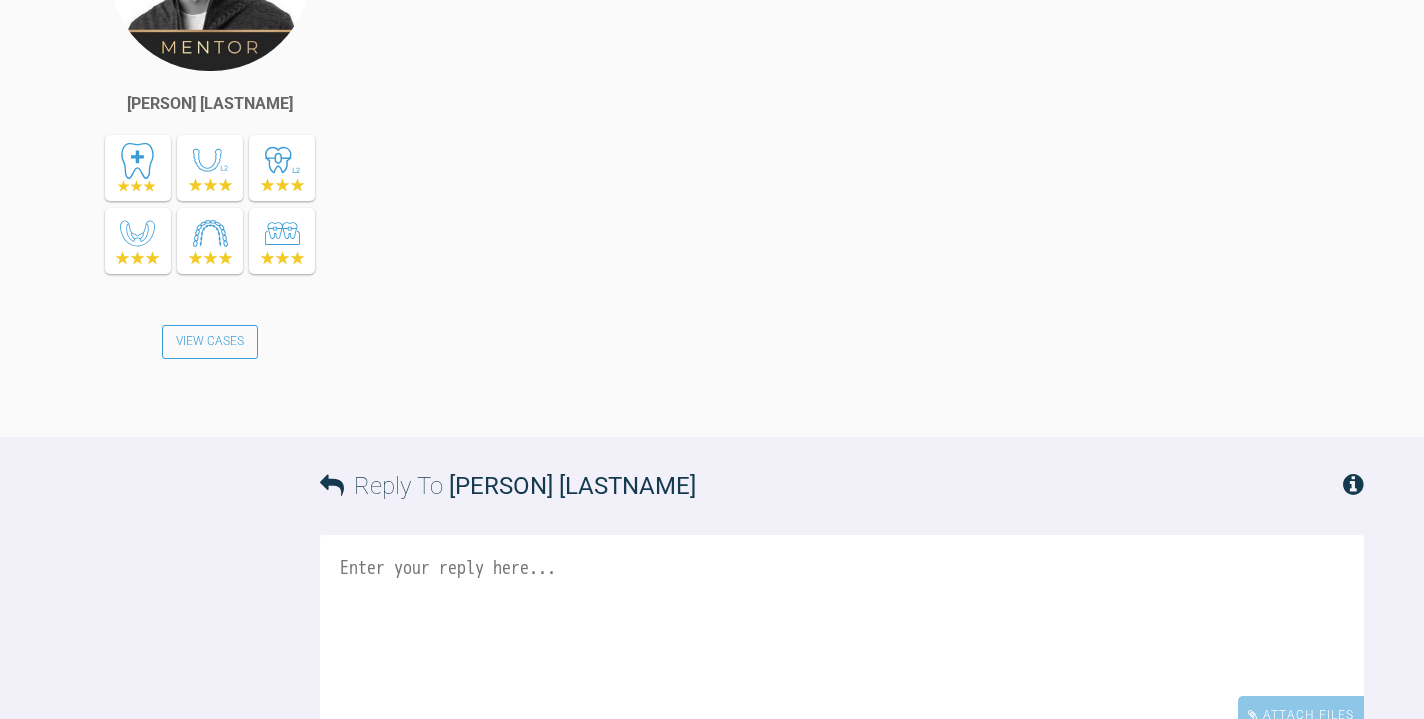 click on "Hi [PERSON]
updated pics on alinger 14 now as 13 was fitting much better.
Lower incisors looking better rotations seem to be correcting lower arch with the quickligs and dropping down a wire.
Feel like we are making some progress now!
Krs
[PERSON]" at bounding box center (892, -620) 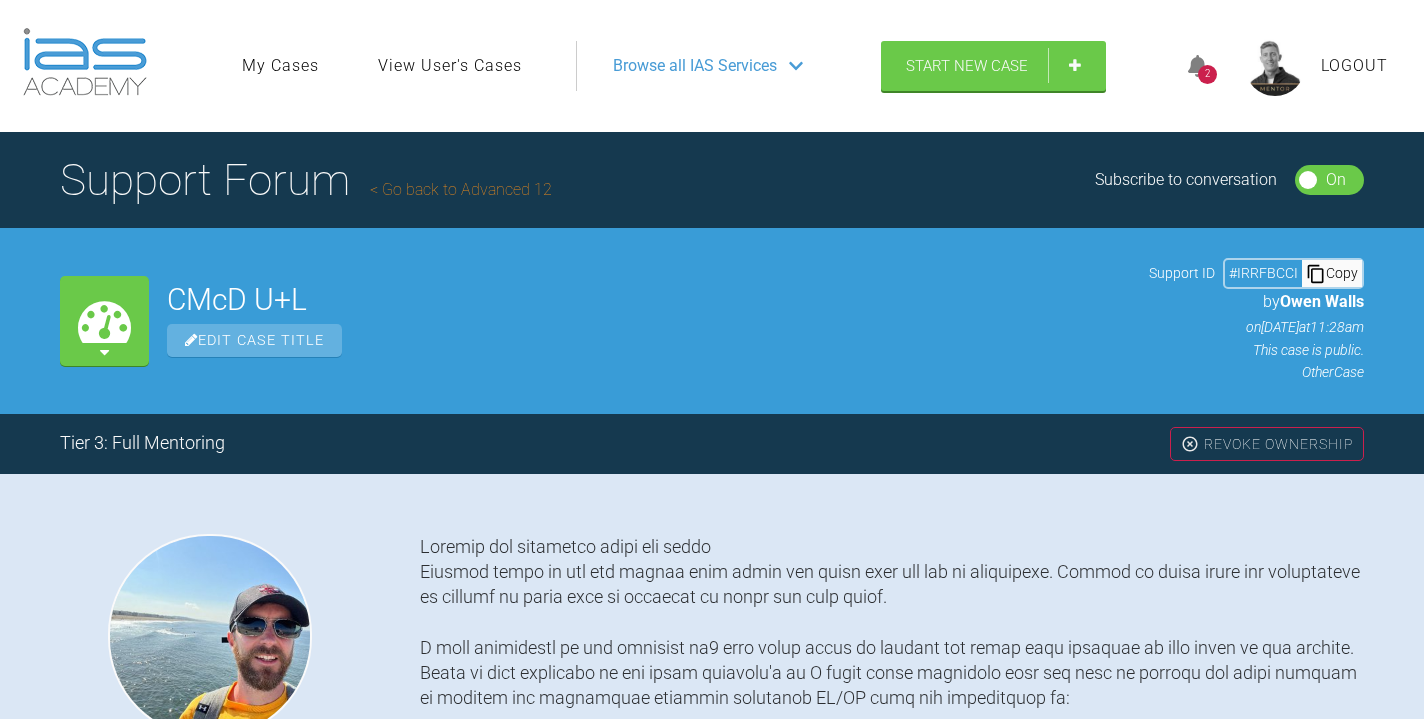 scroll, scrollTop: 0, scrollLeft: 0, axis: both 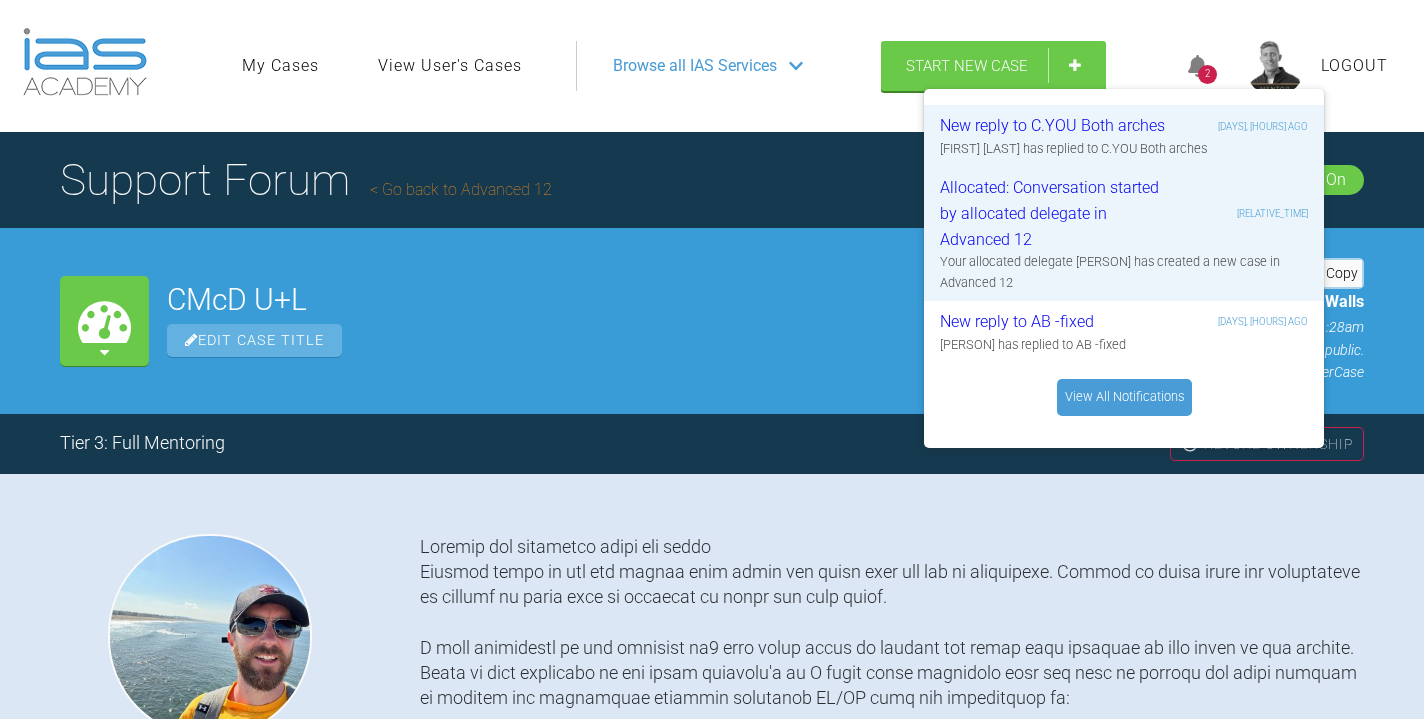 click on "View All Notifications" at bounding box center [1124, 397] 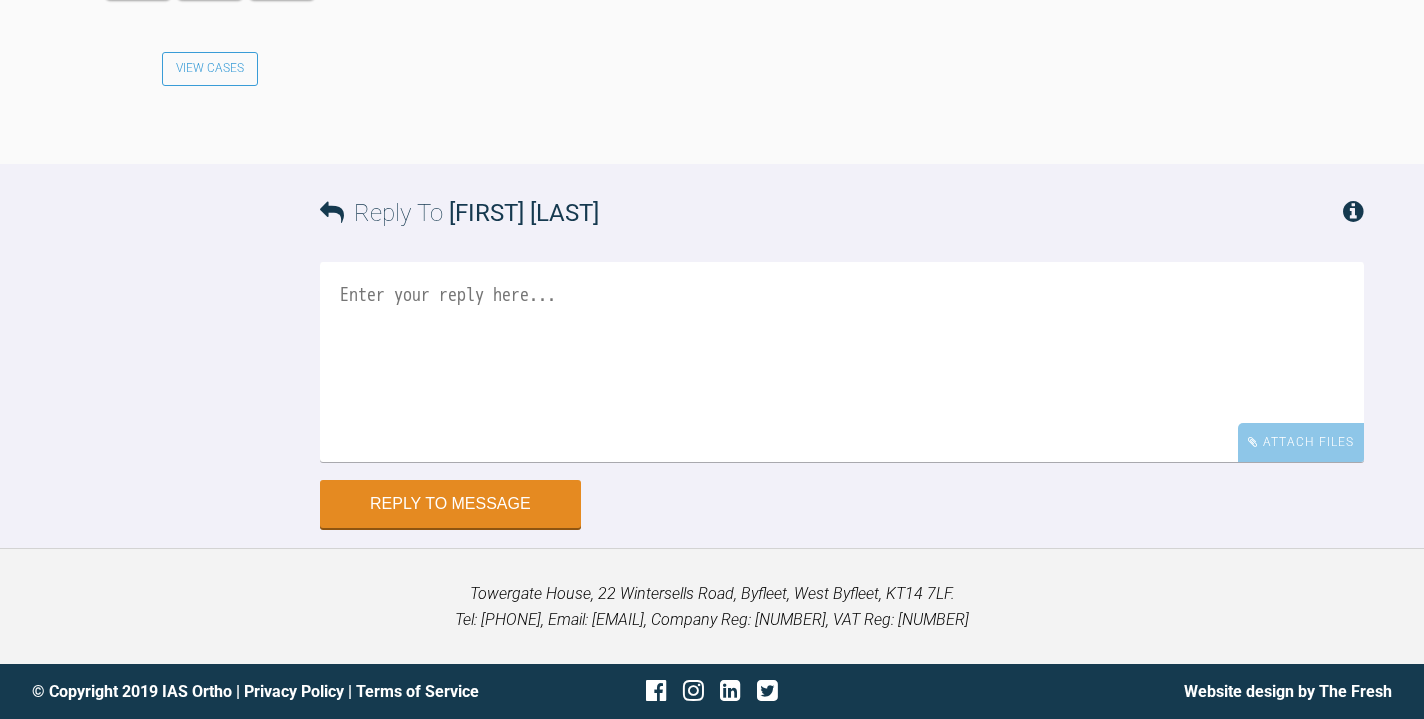 scroll, scrollTop: 9208, scrollLeft: 0, axis: vertical 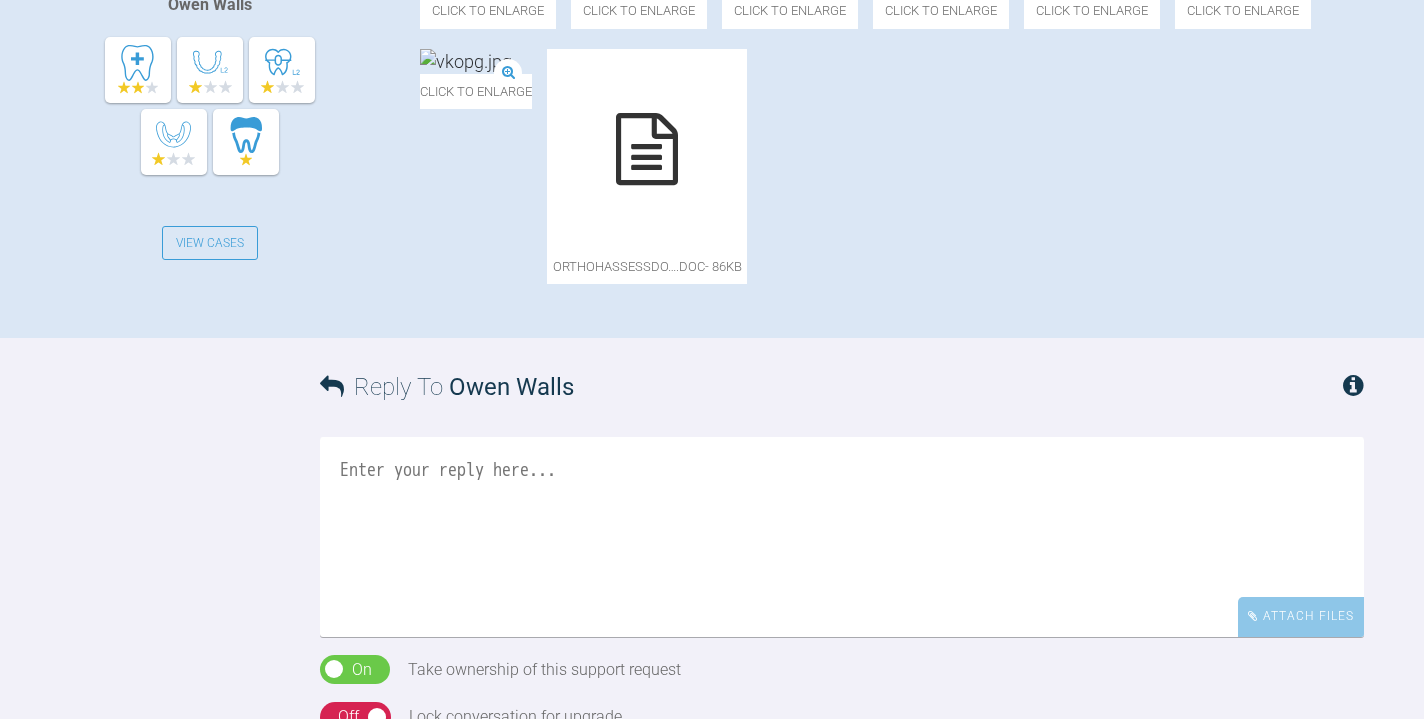 click at bounding box center [466, 61] 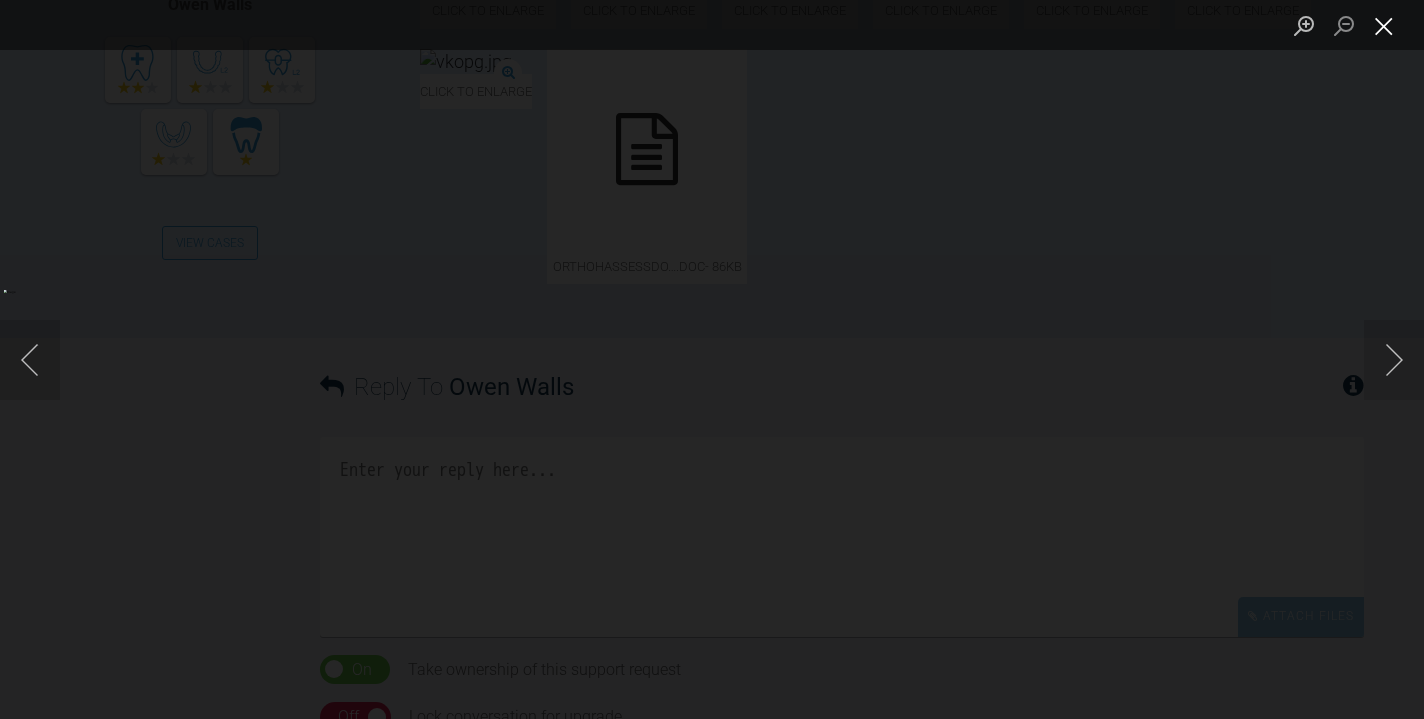 click at bounding box center (1384, 25) 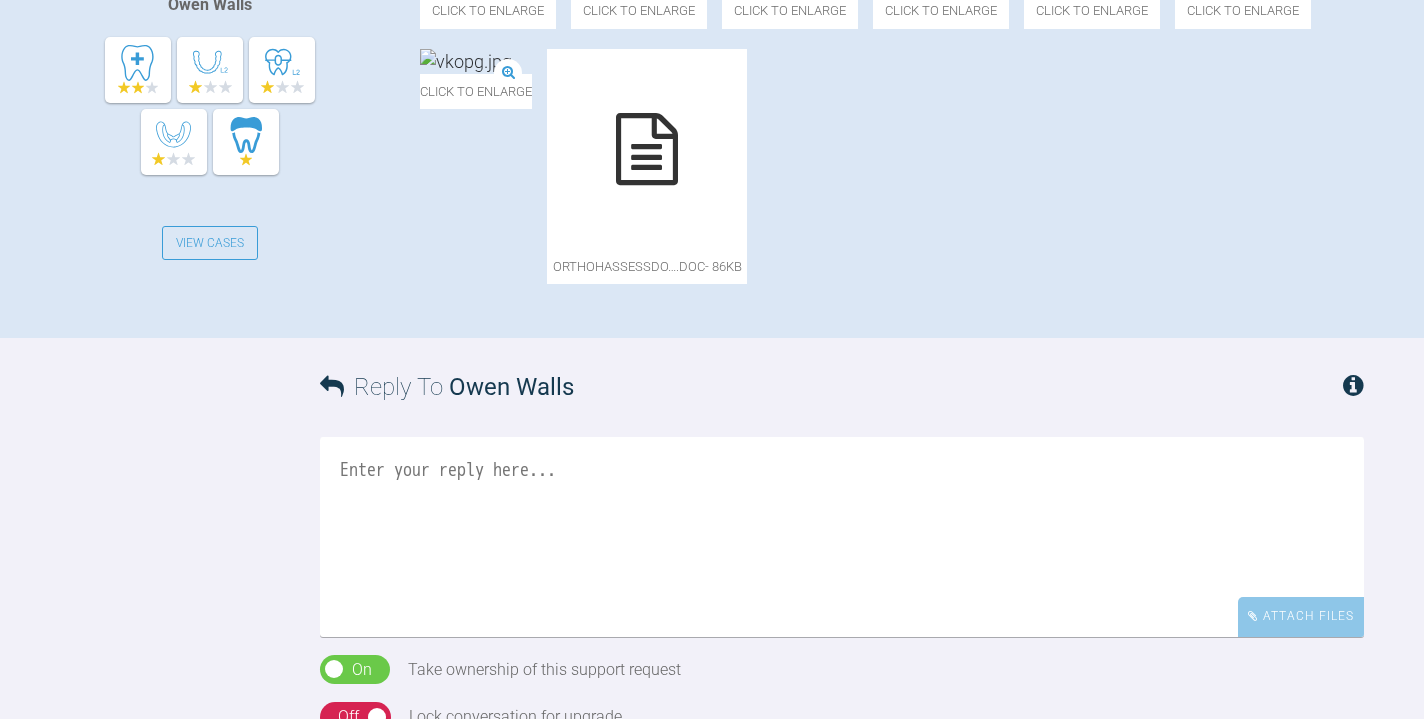 click at bounding box center (647, 149) 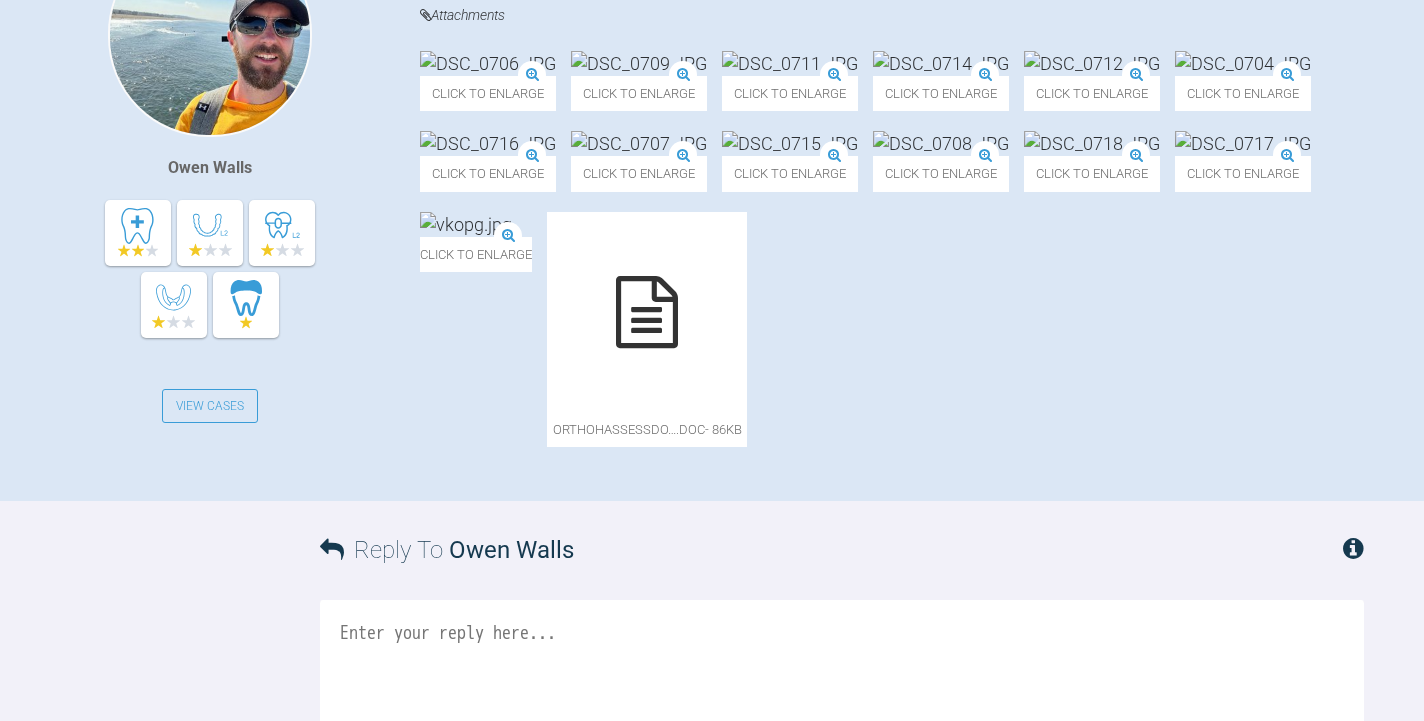 scroll, scrollTop: 599, scrollLeft: 0, axis: vertical 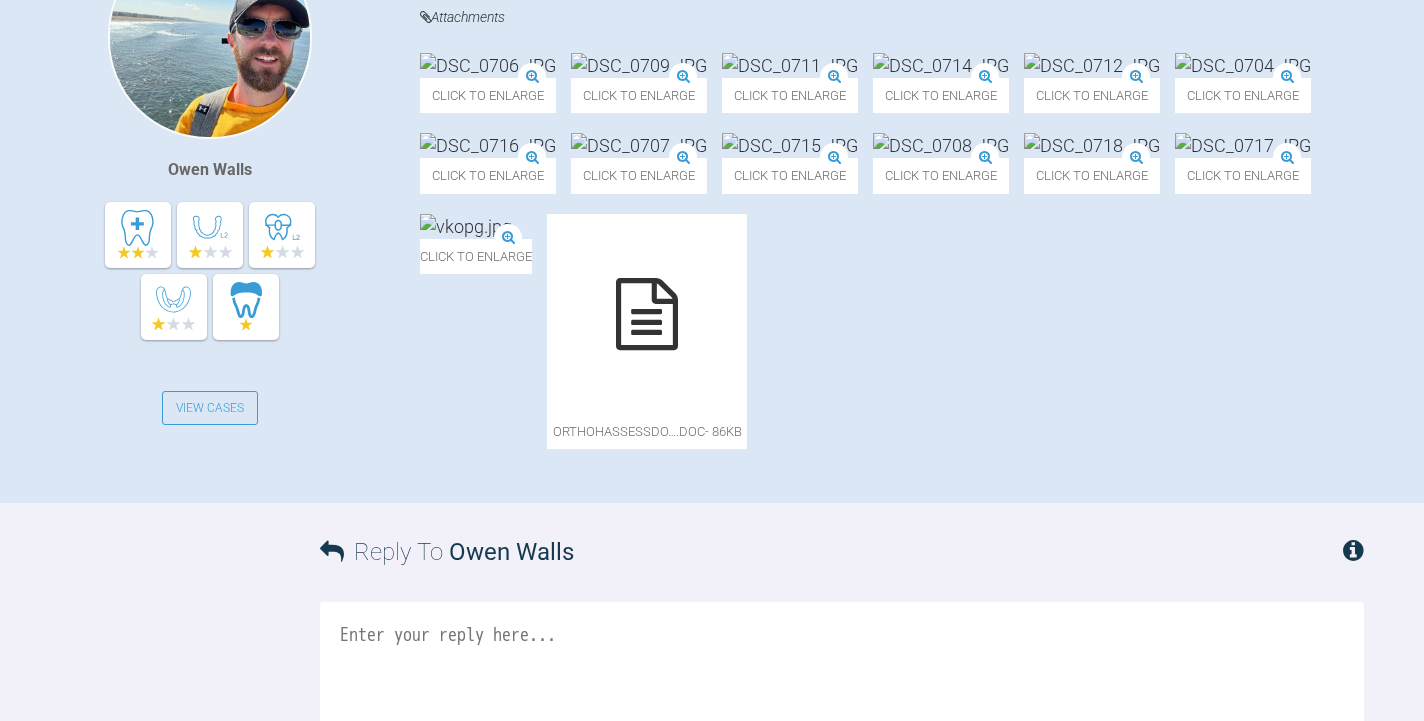 click at bounding box center (941, 145) 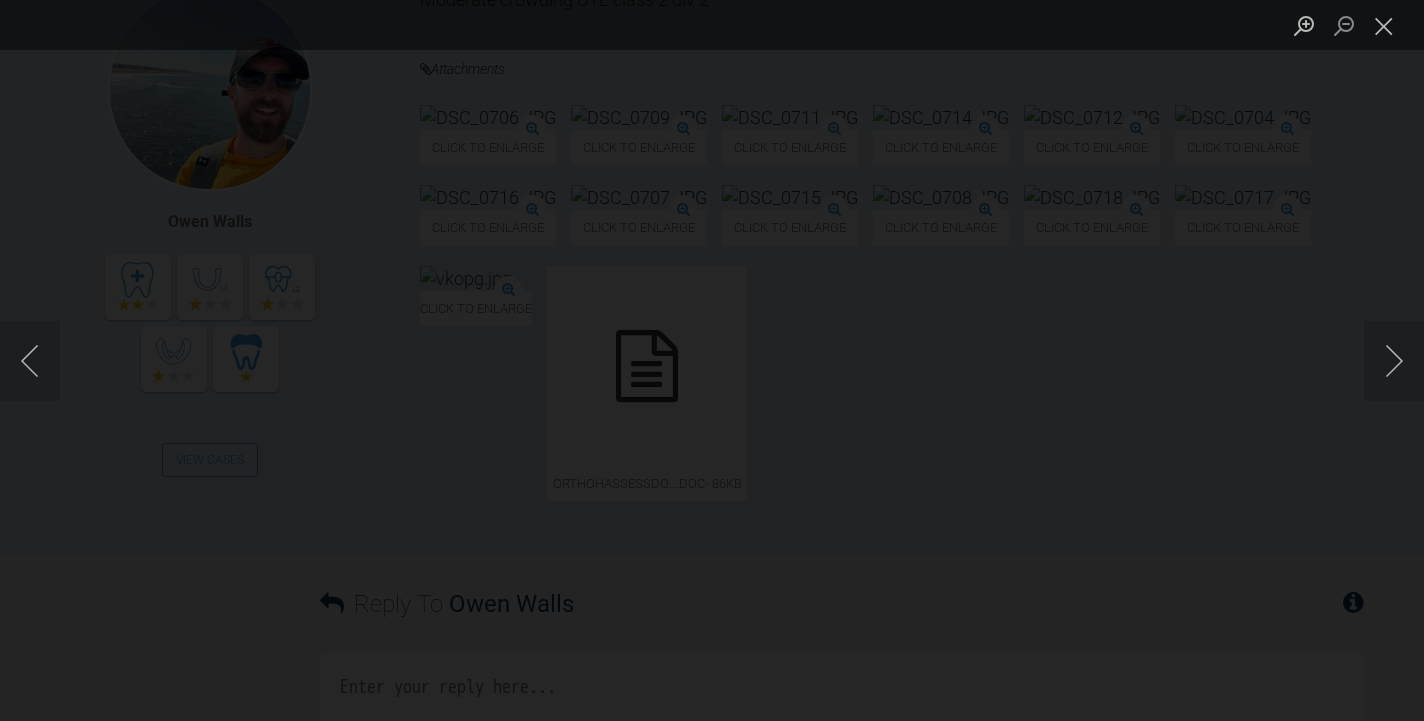 scroll, scrollTop: 544, scrollLeft: 0, axis: vertical 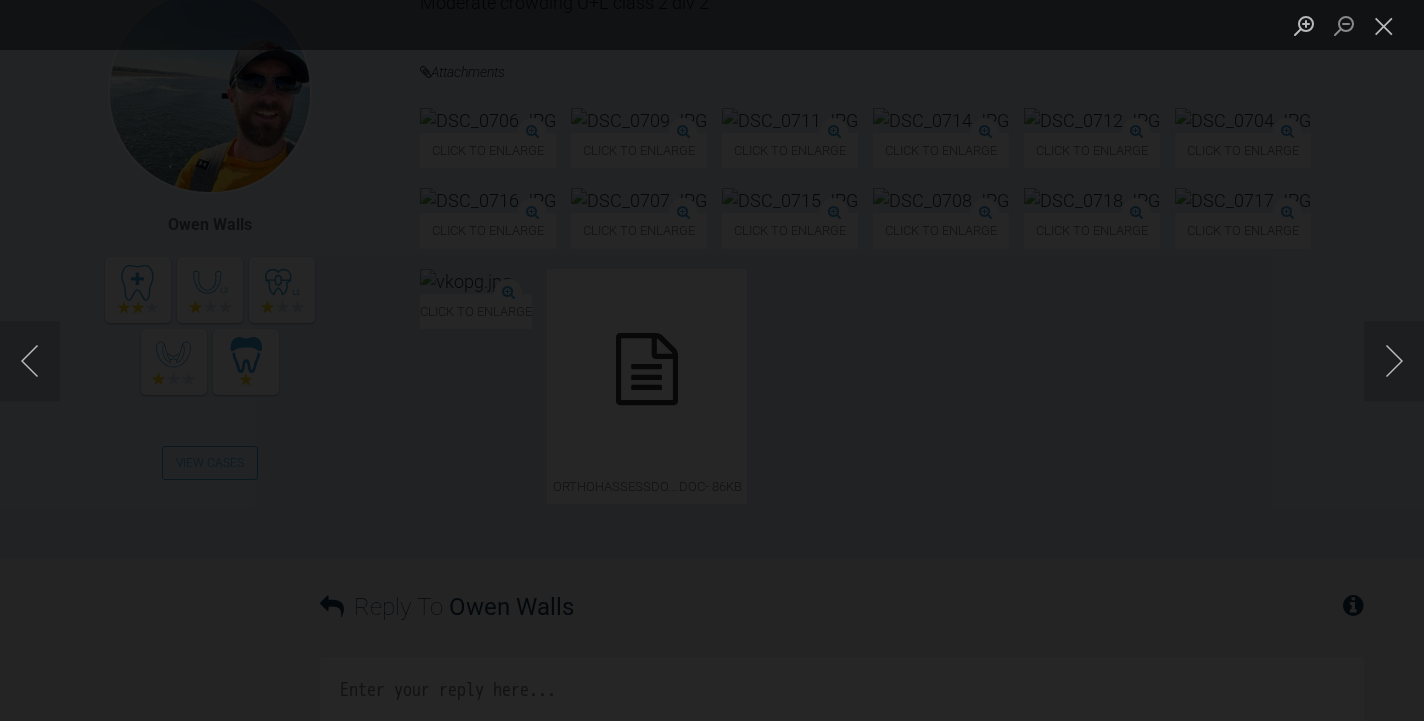 click at bounding box center (712, 360) 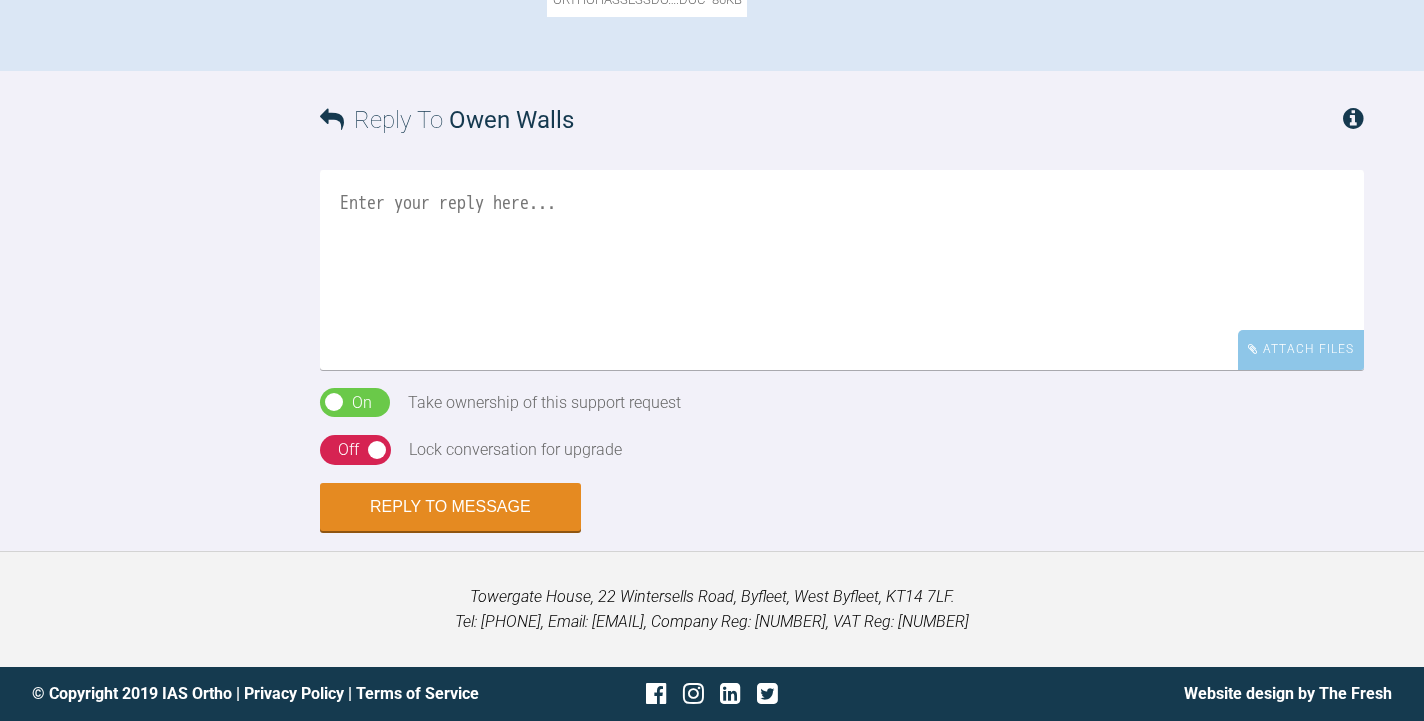 scroll, scrollTop: 1217, scrollLeft: 0, axis: vertical 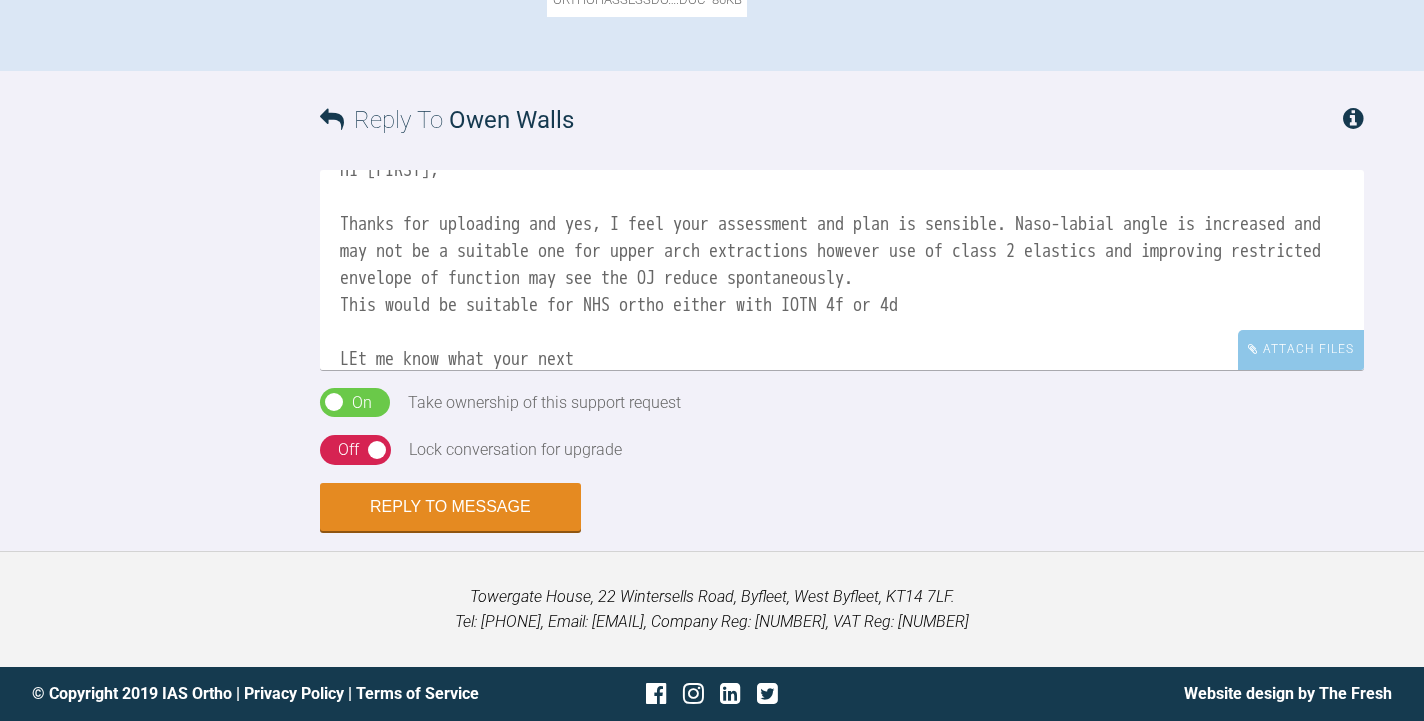 click on "Hi Owen,
Thanks for uploading and yes, I feel your assessment and plan is sensible. Naso-labial angle is increased and may not be a suitable one for upper arch extractions however use of class 2 elastics and improving restricted envelope of function may see the OJ reduce spontaneously.
This would be suitable for NHS ortho either with IOTN 4f or 4d
LEt me know what your next" at bounding box center [842, 270] 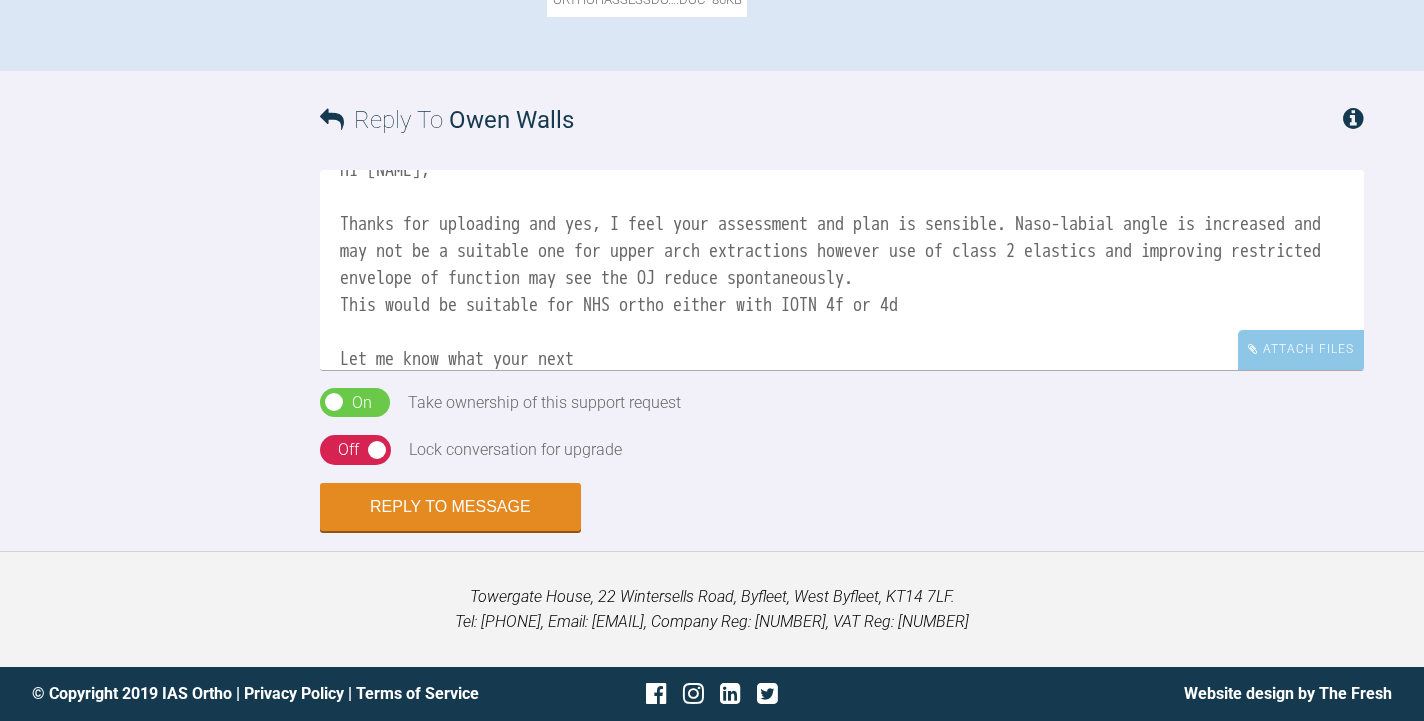 click on "Hi Owen,
Thanks for uploading and yes, I feel your assessment and plan is sensible. Naso-labial angle is increased and may not be a suitable one for upper arch extractions however use of class 2 elastics and improving restricted envelope of function may see the OJ reduce spontaneously.
This would be suitable for NHS ortho either with IOTN 4f or 4d
Let me know what your next" at bounding box center [842, 270] 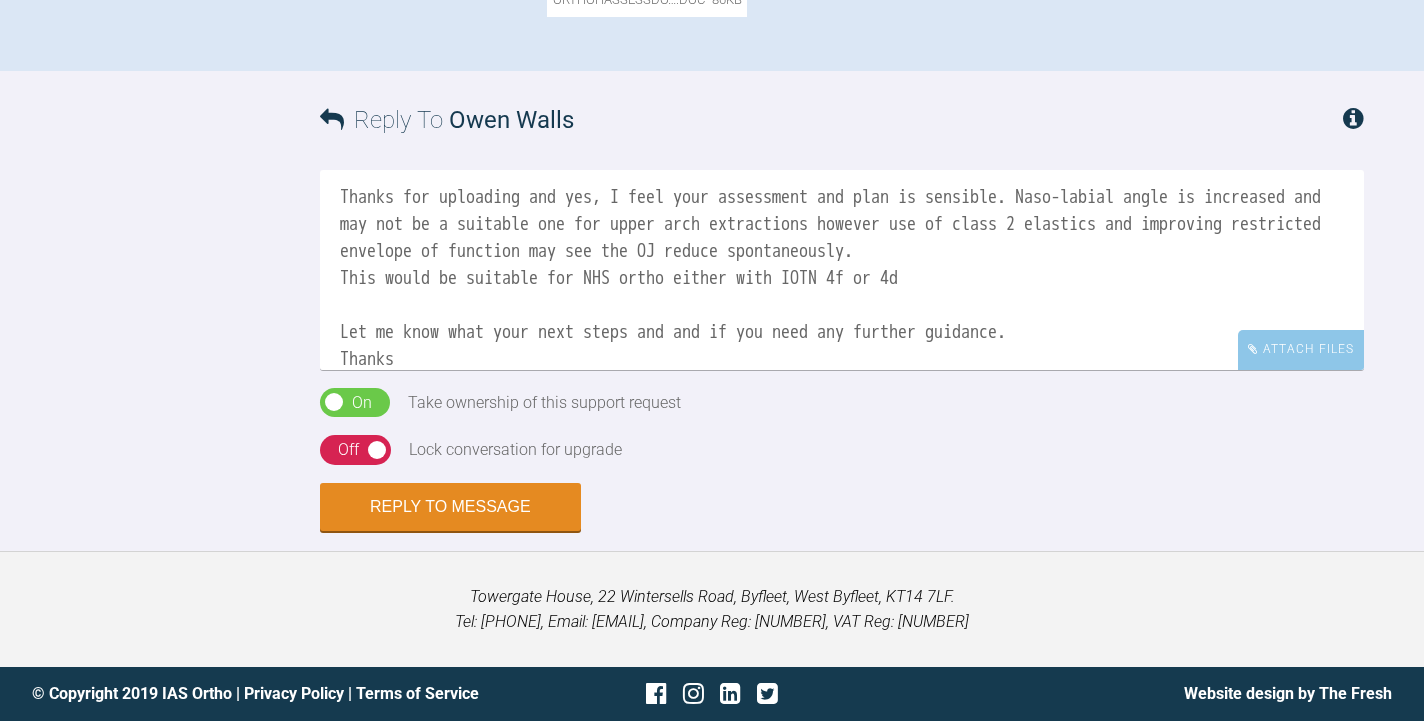 scroll, scrollTop: 87, scrollLeft: 0, axis: vertical 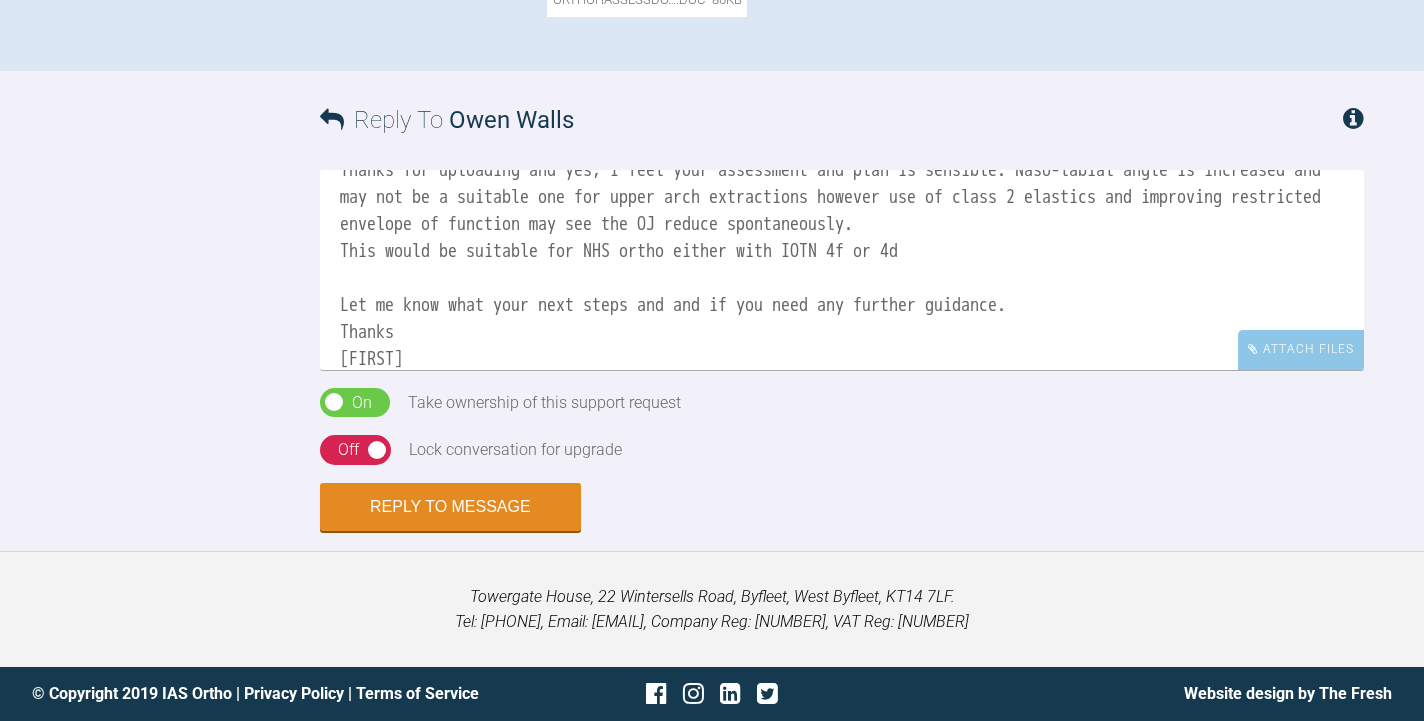 click on "On Off" at bounding box center (355, 450) 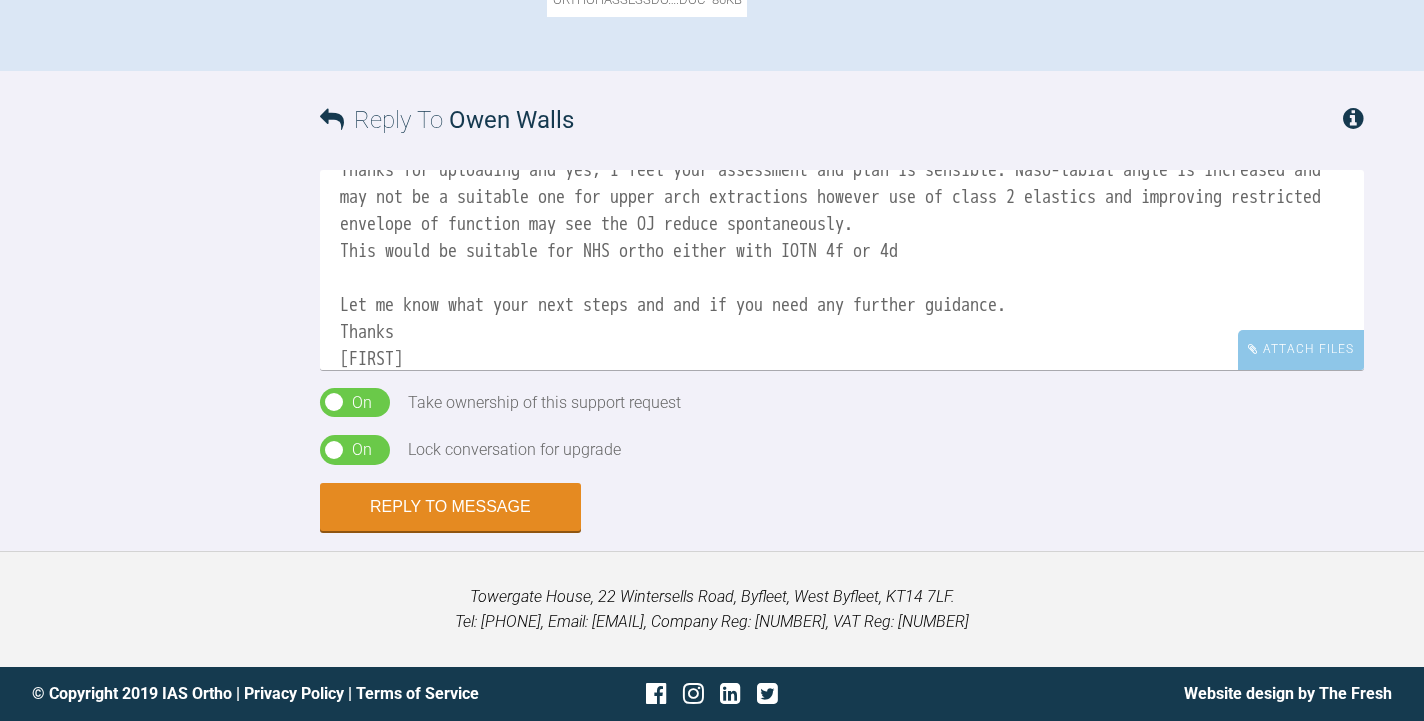 scroll, scrollTop: 1215, scrollLeft: 0, axis: vertical 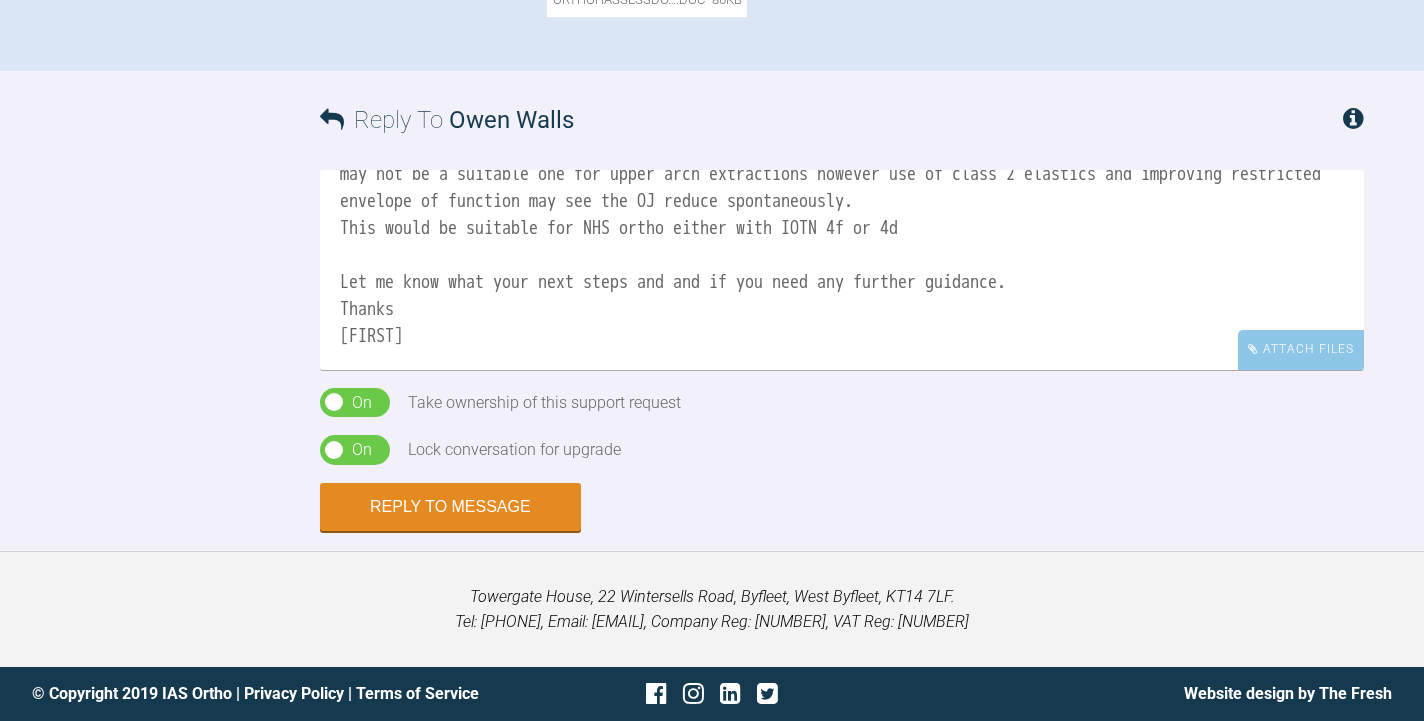 click on "Hi Owen,
Thanks for uploading and yes, I feel your assessment and plan is sensible. Naso-labial angle is increased and may not be a suitable one for upper arch extractions however use of class 2 elastics and improving restricted envelope of function may see the OJ reduce spontaneously.
This would be suitable for NHS ortho either with IOTN 4f or 4d
Let me know what your next steps and and if you need any further guidance.
Thanks
Josh" at bounding box center [842, 270] 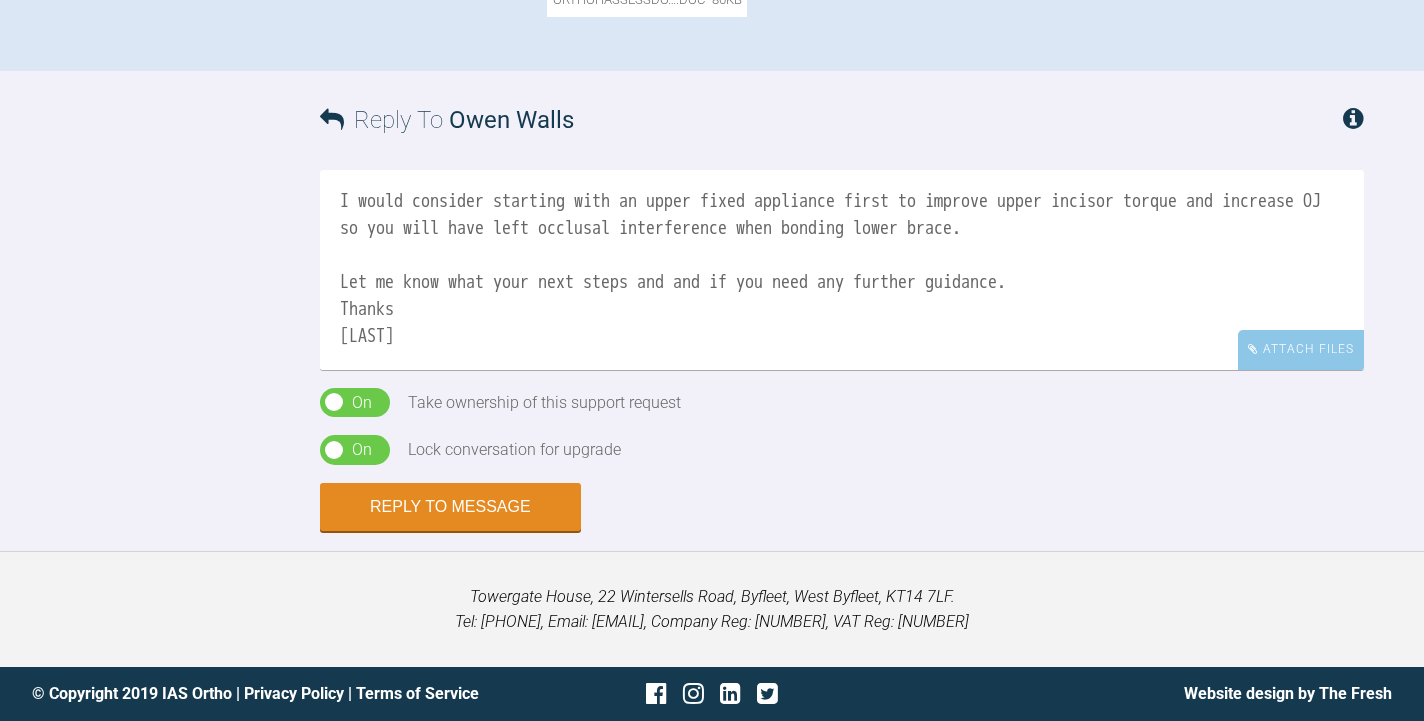 scroll, scrollTop: 191, scrollLeft: 0, axis: vertical 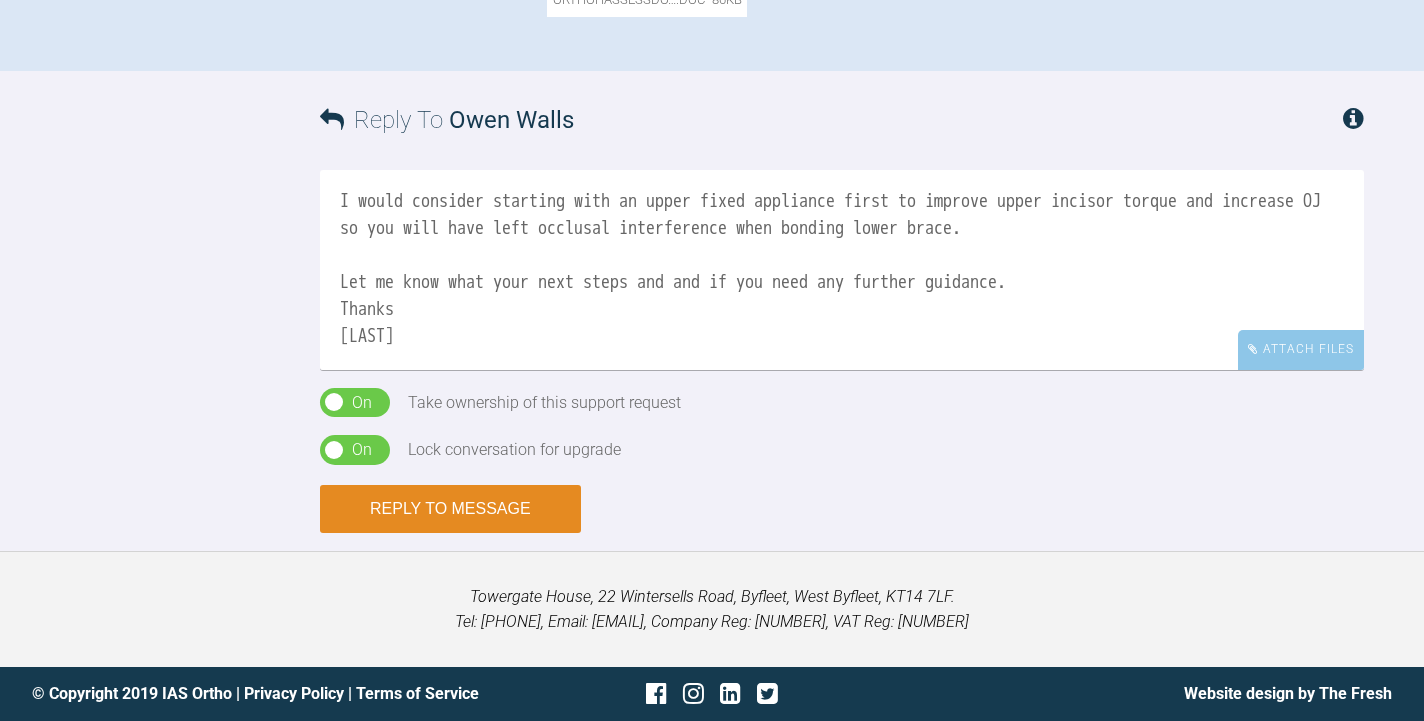 type on "Hi Owen,
Thanks for uploading and yes, I feel your assessment and plan is sensible. Naso-labial angle is increased and may not be a suitable one for upper arch extractions however use of class 2 elastics and improving restricted envelope of function may see the OJ reduce spontaneously.
This would be suitable for NHS ortho either with IOTN 4f or 4d
I would consider starting with an upper fixed appliance first to improve upper incisor torque and increase OJ so you will have left occlusal interference when bonding lower brace.
Let me know what your next steps and and if you need any further guidance.
Thanks
Josh" 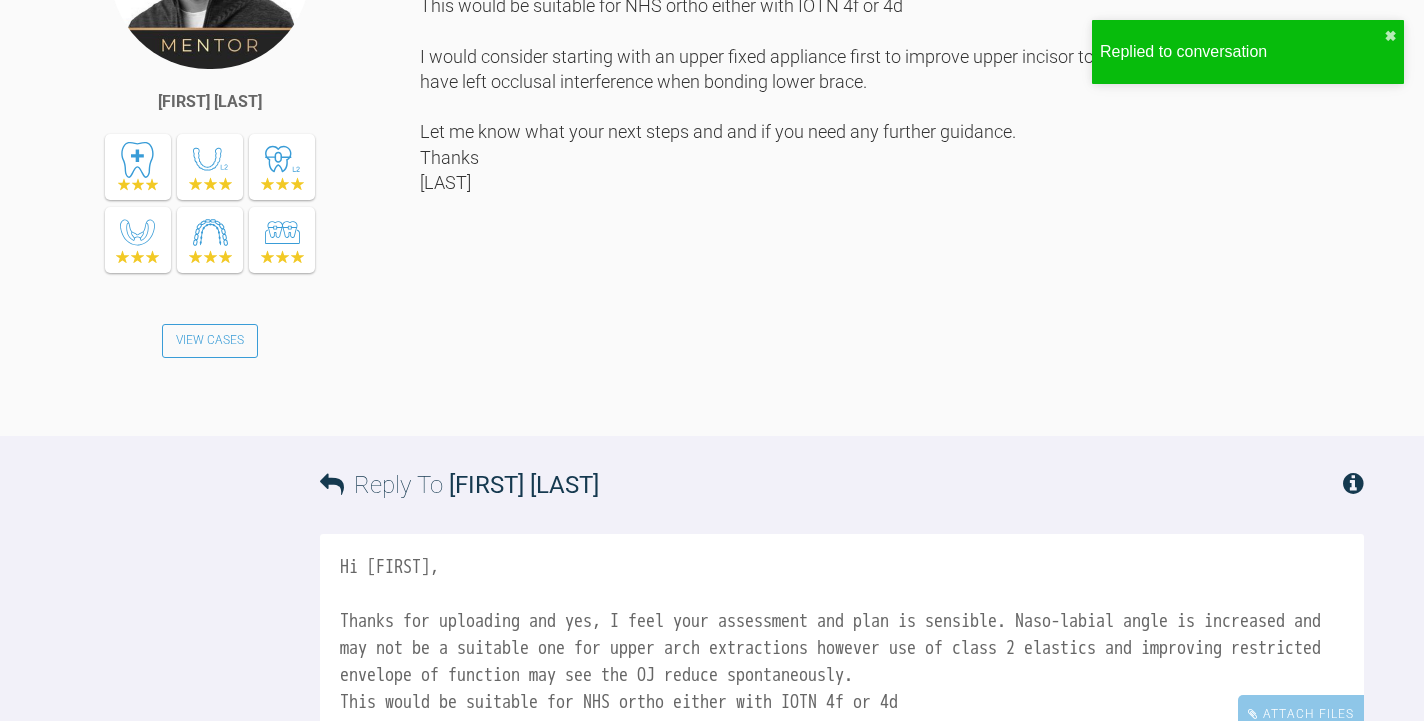 scroll, scrollTop: 1336, scrollLeft: 0, axis: vertical 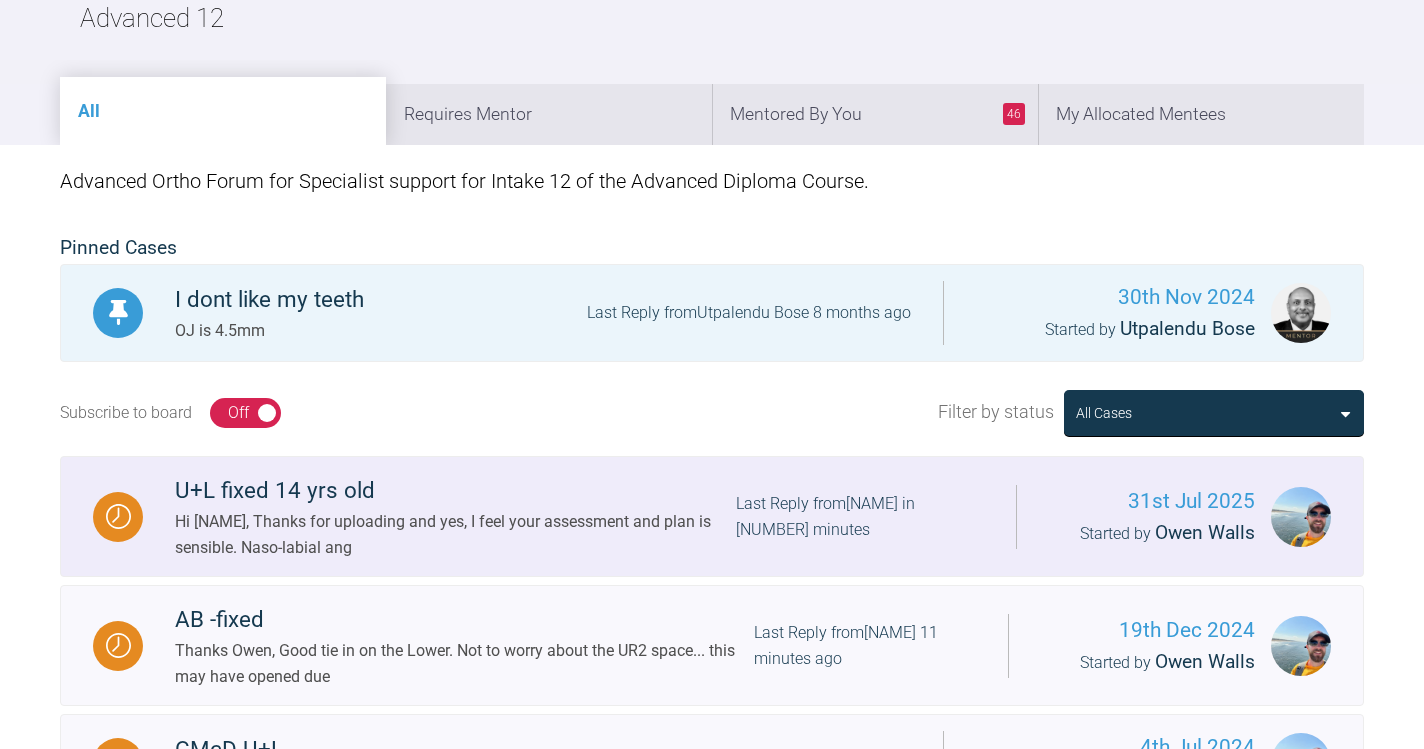 click on "U+L fixed 14 yrs old" at bounding box center (455, 491) 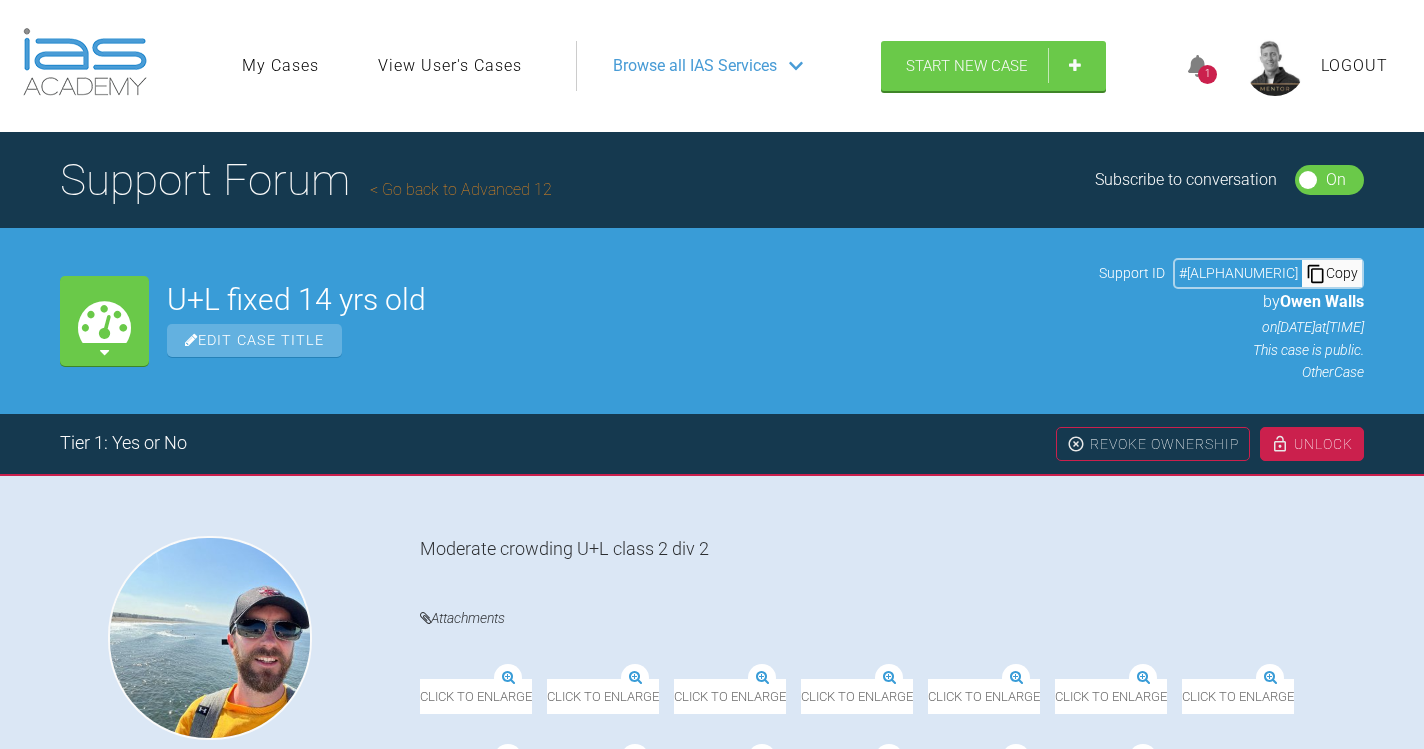 scroll, scrollTop: 0, scrollLeft: 0, axis: both 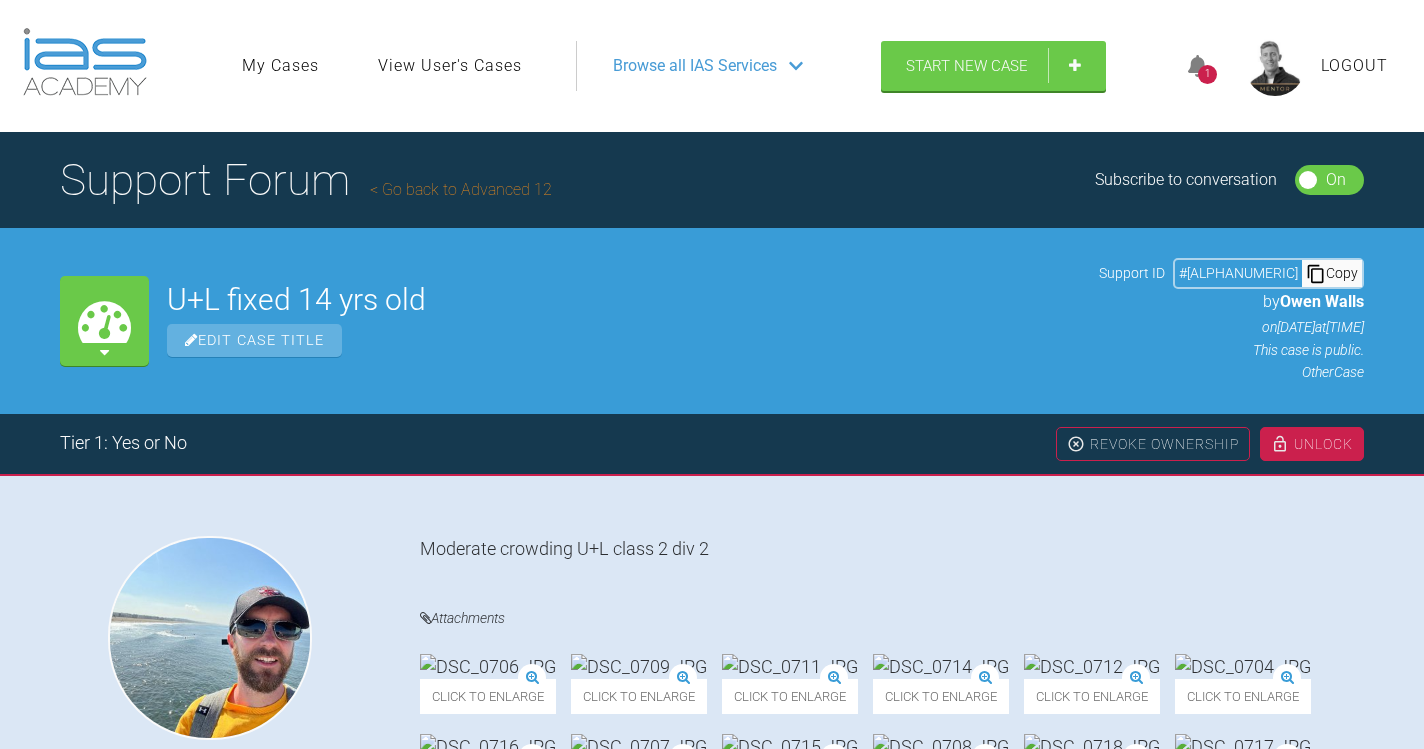 click 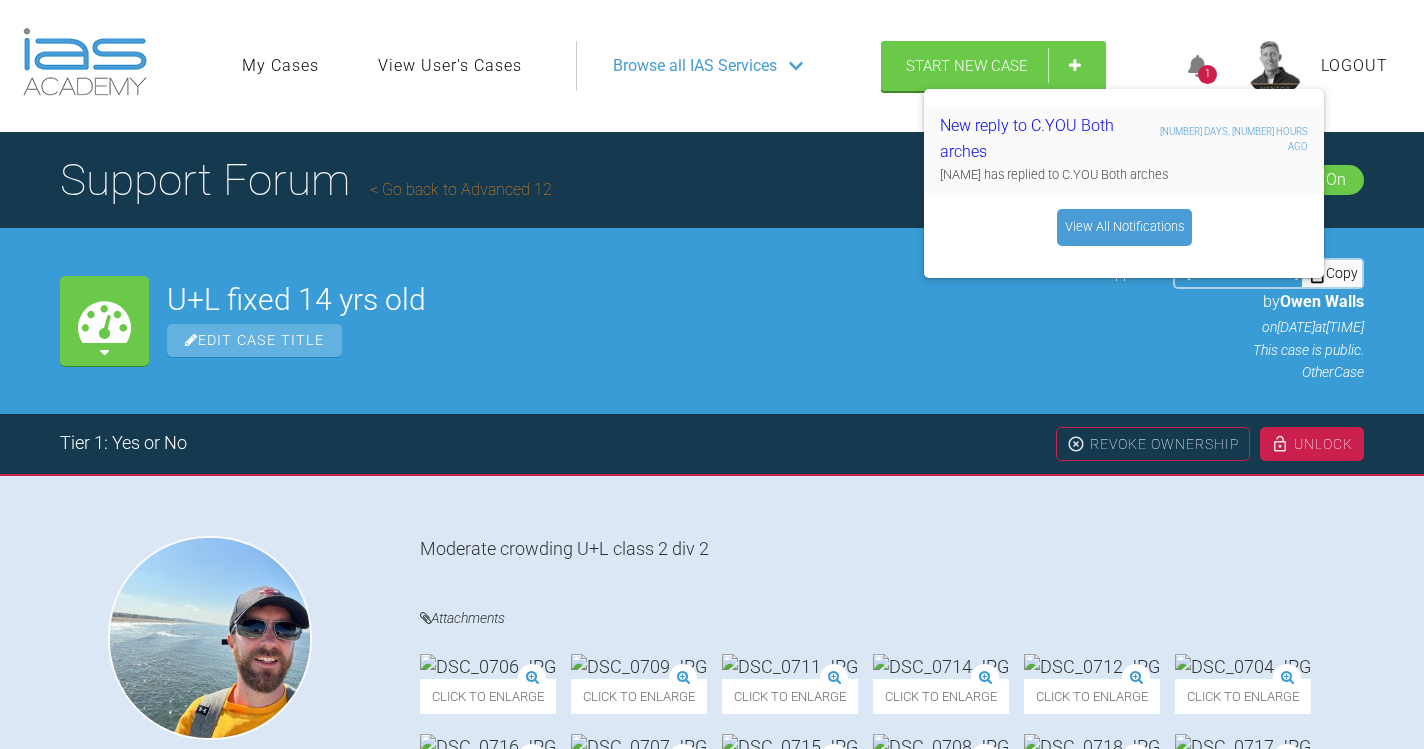 click on "New reply to C.YOU Both arches" at bounding box center [1047, 138] 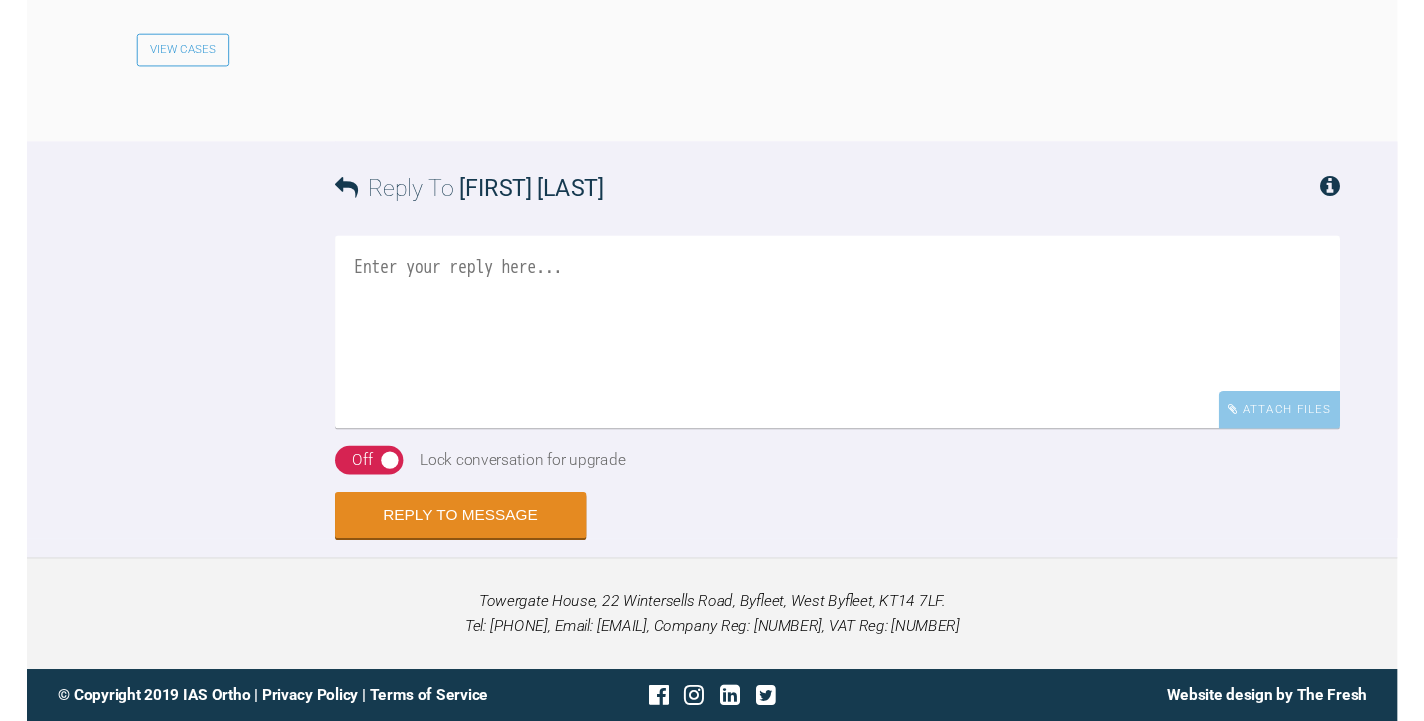 scroll, scrollTop: 3989, scrollLeft: 0, axis: vertical 